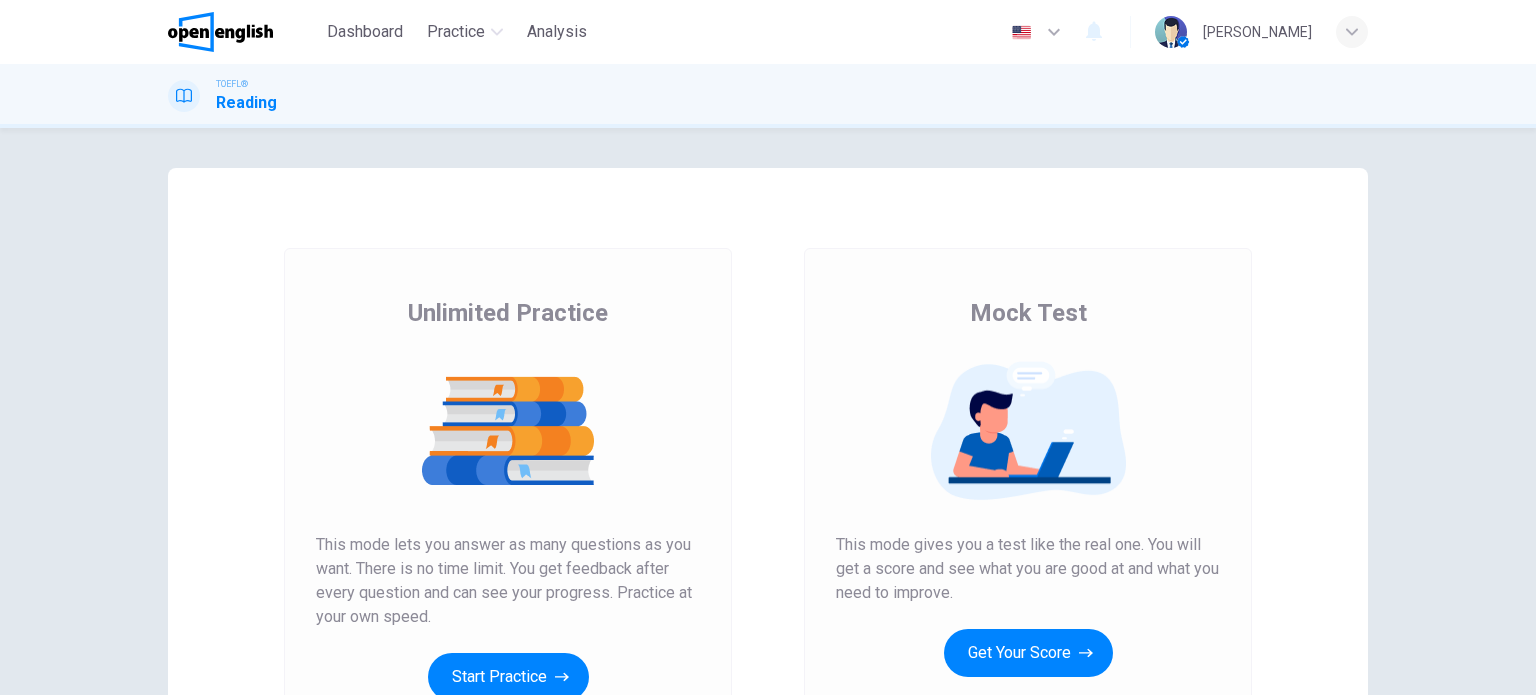 scroll, scrollTop: 0, scrollLeft: 0, axis: both 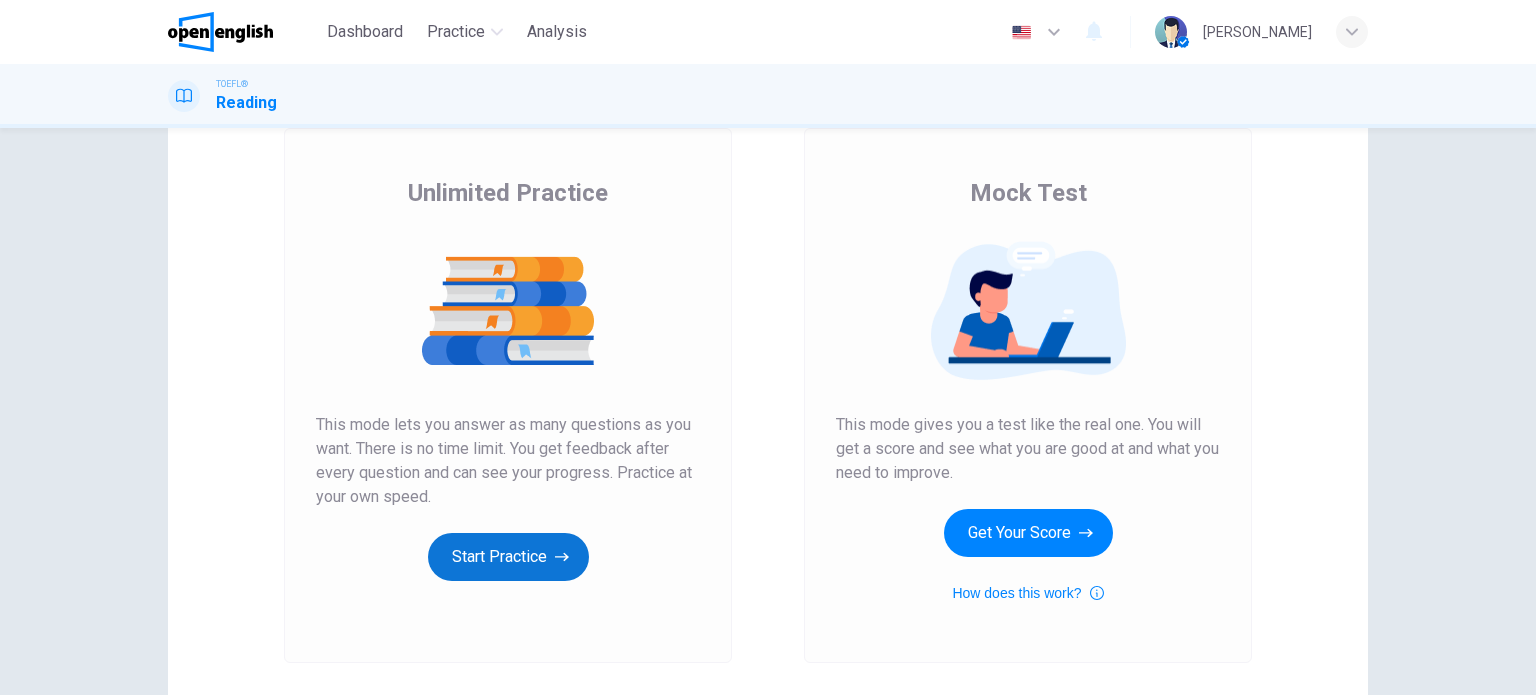 click on "Start Practice" at bounding box center [508, 557] 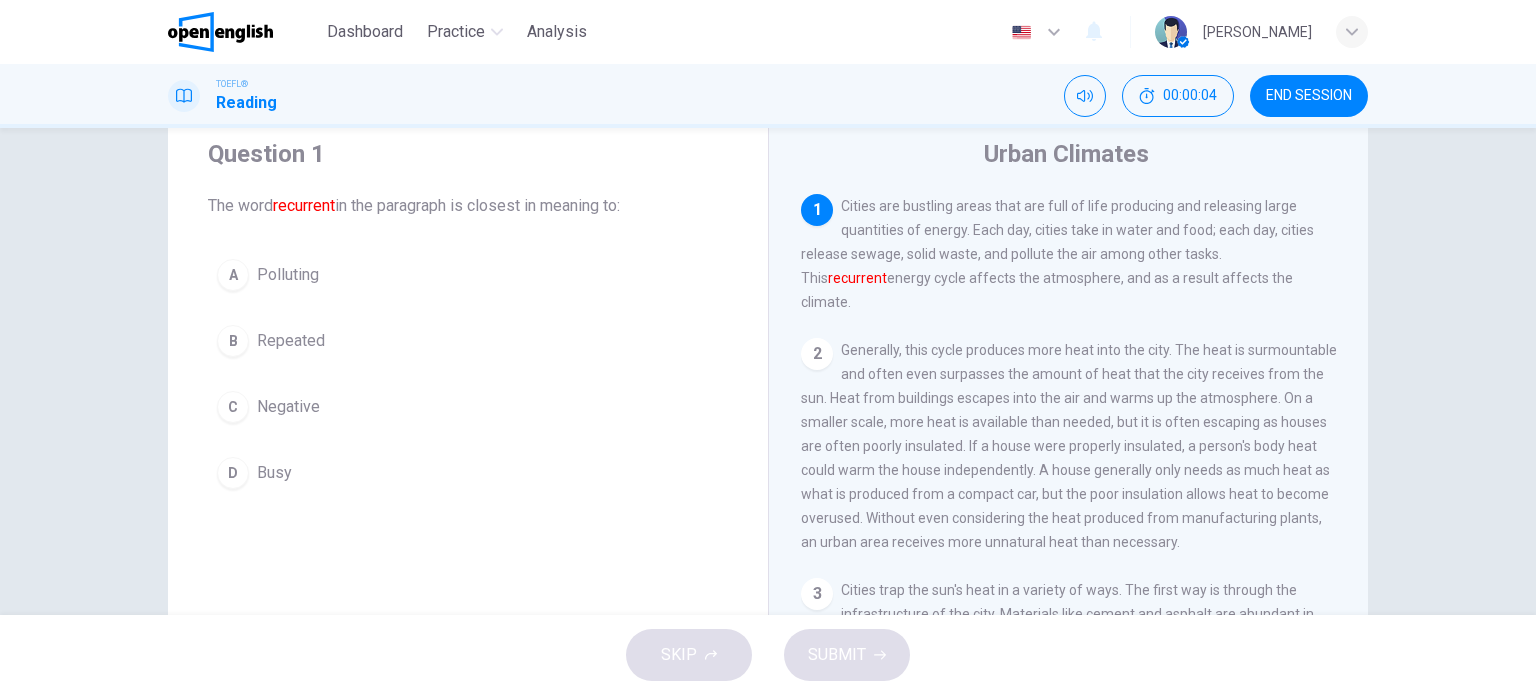 scroll, scrollTop: 64, scrollLeft: 0, axis: vertical 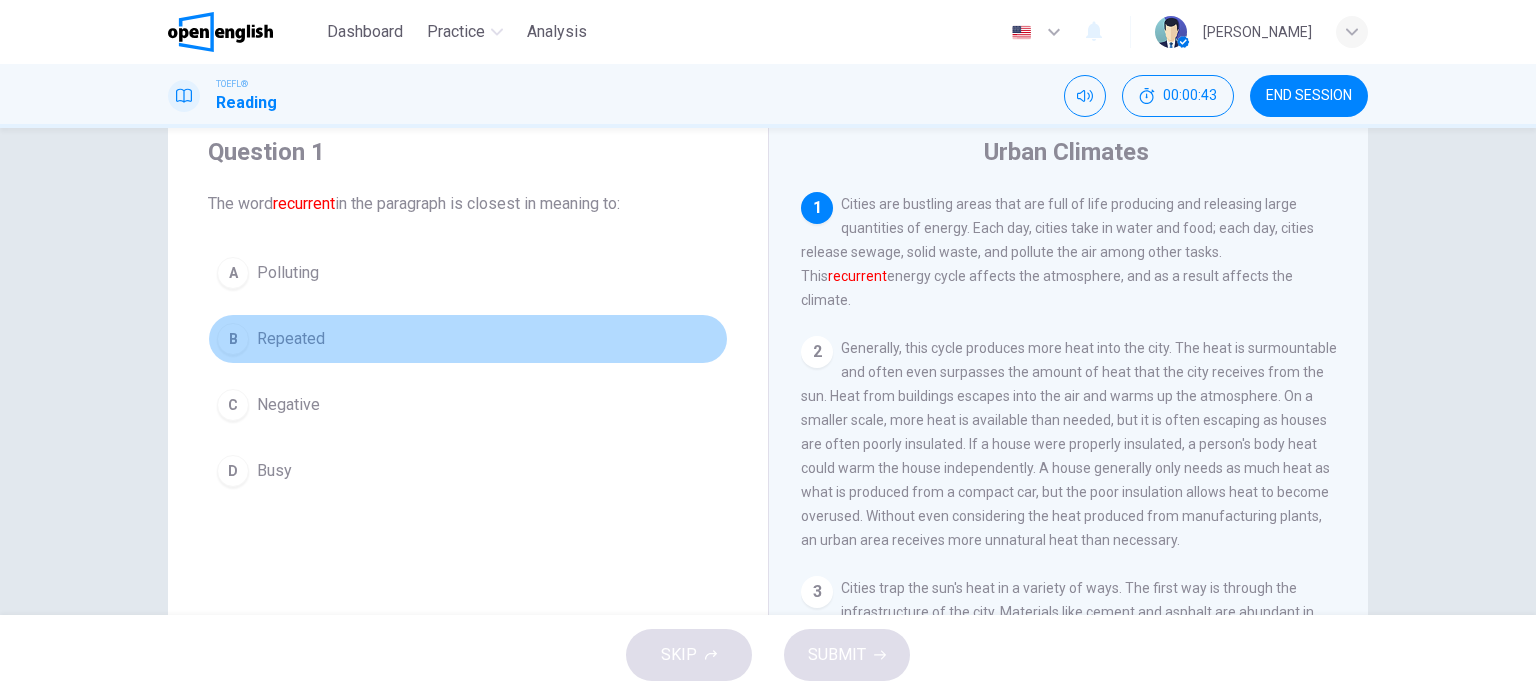 click on "Repeated" at bounding box center [291, 339] 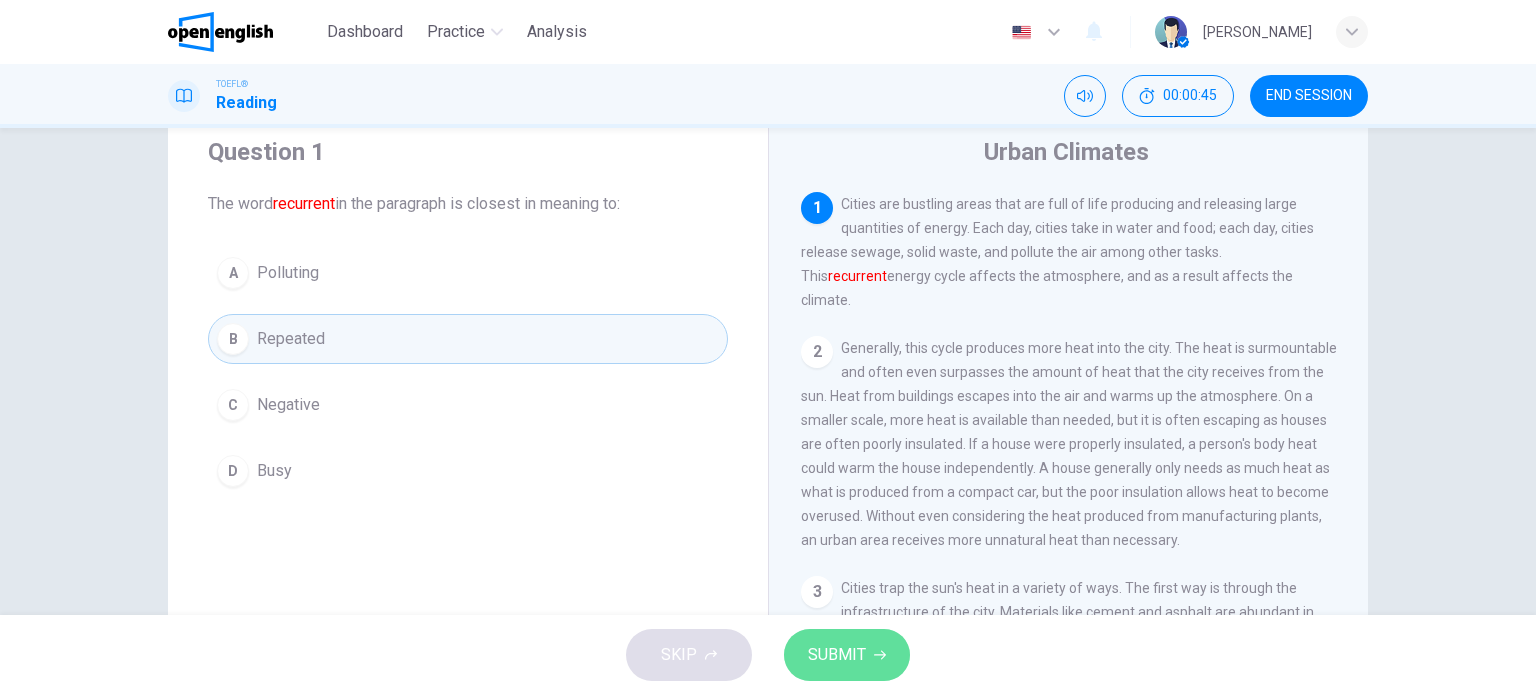 click on "SUBMIT" at bounding box center [847, 655] 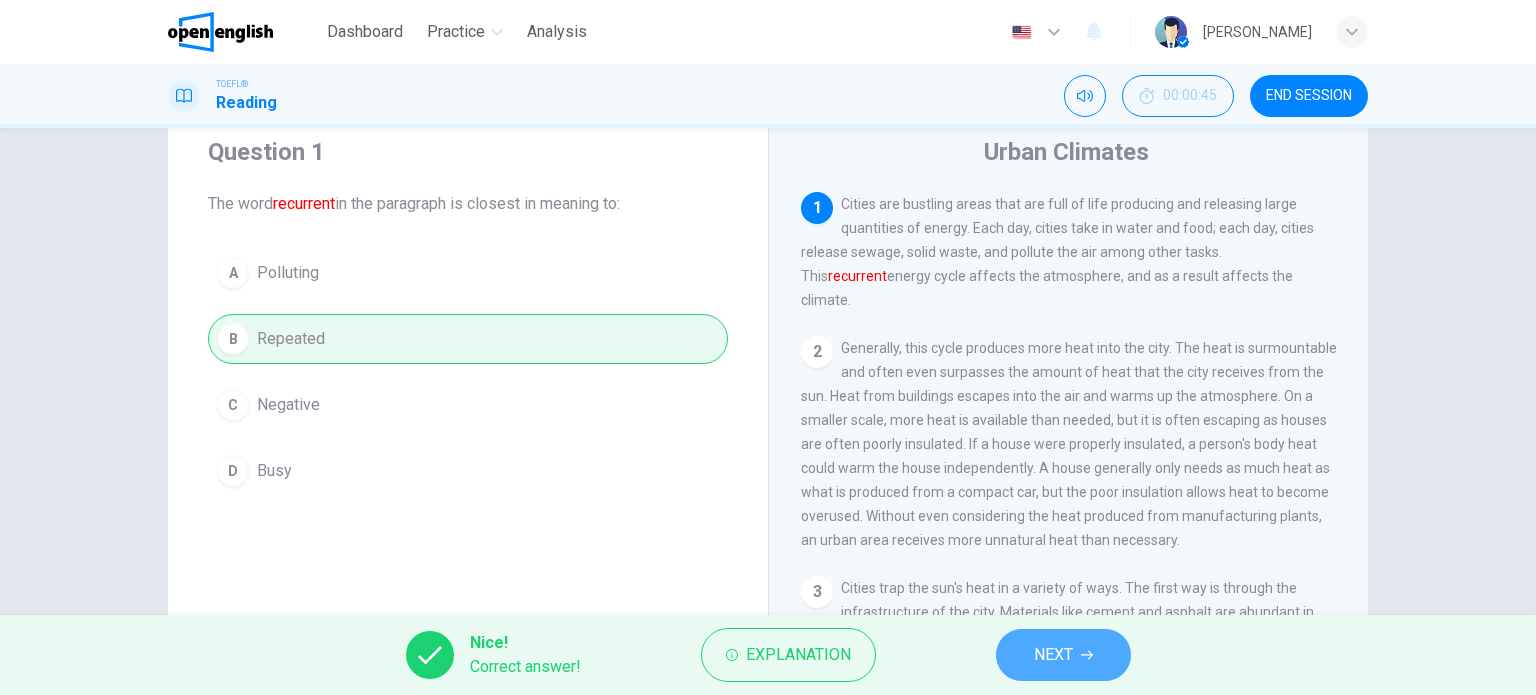 click on "NEXT" at bounding box center (1053, 655) 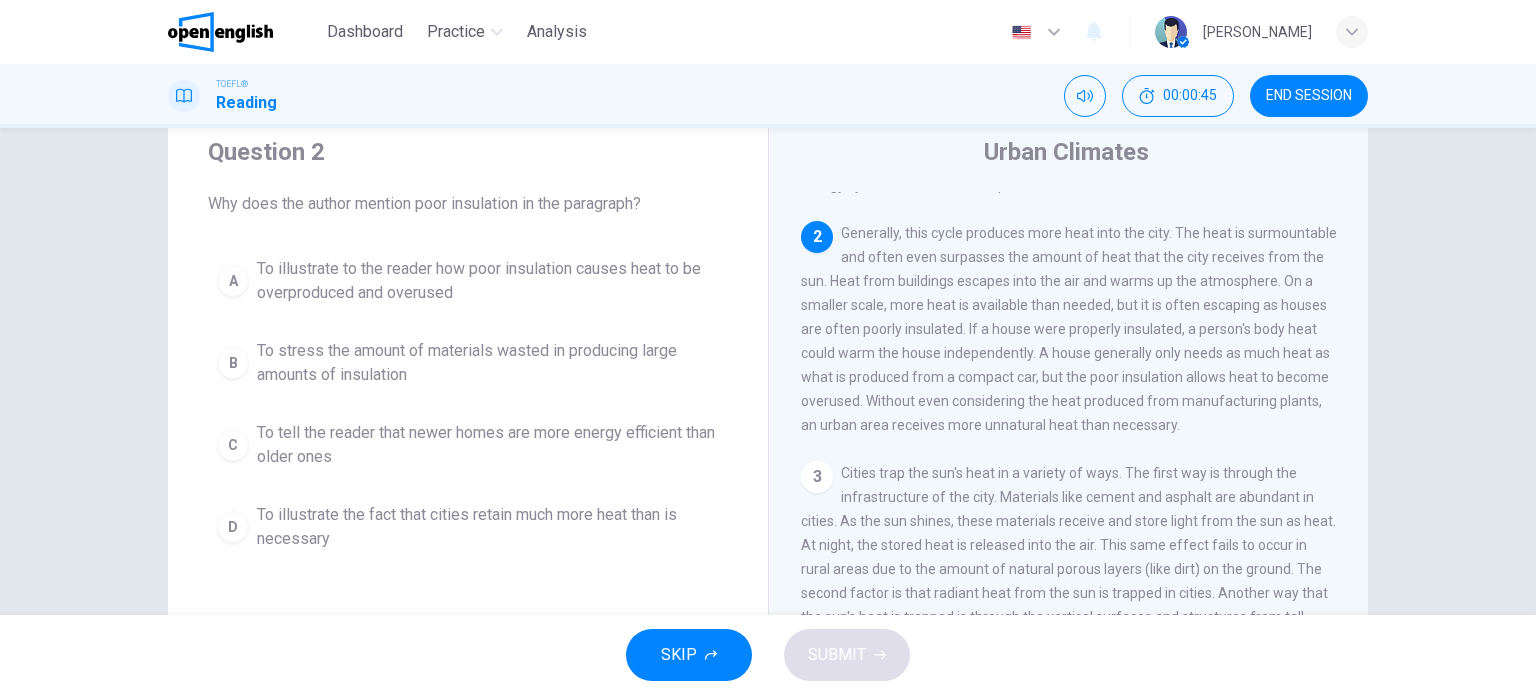 scroll, scrollTop: 123, scrollLeft: 0, axis: vertical 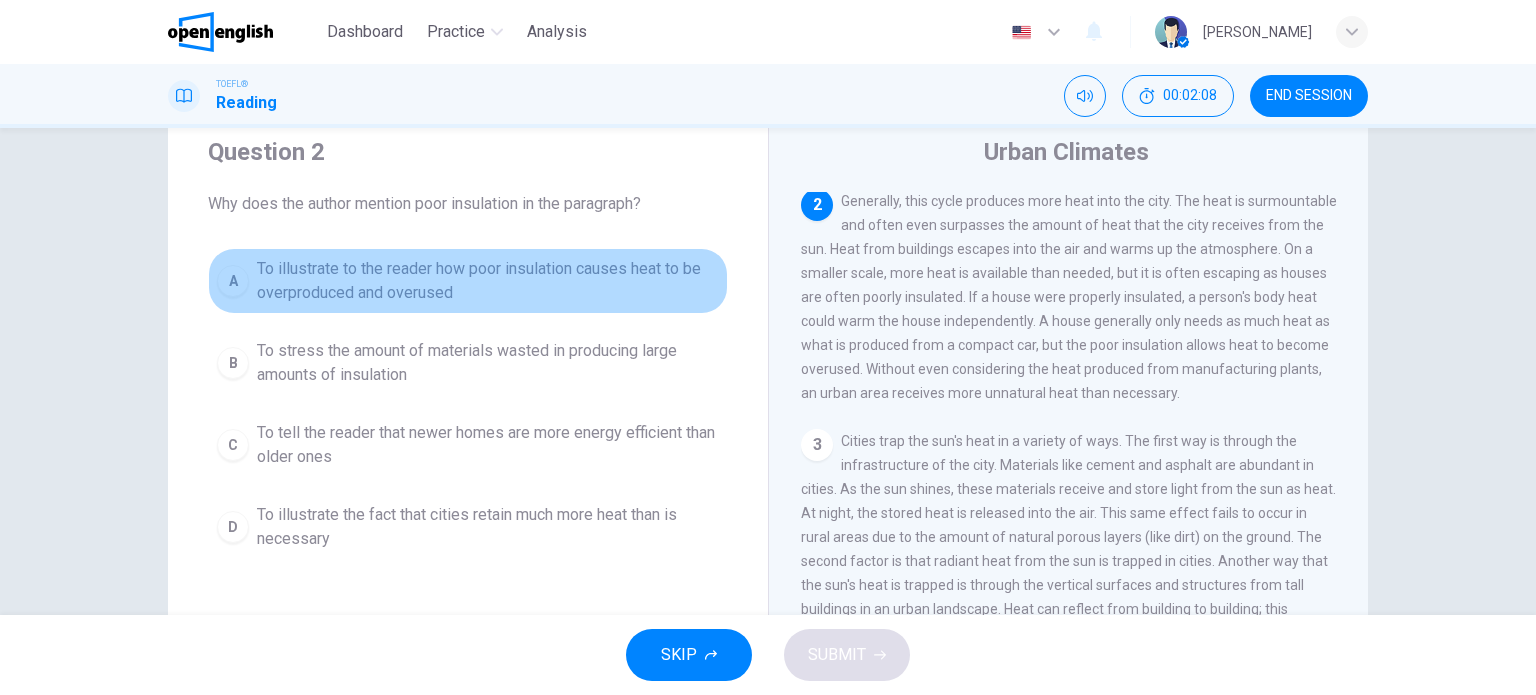 click on "To illustrate to the reader how poor insulation causes heat to be overproduced and overused" at bounding box center [488, 281] 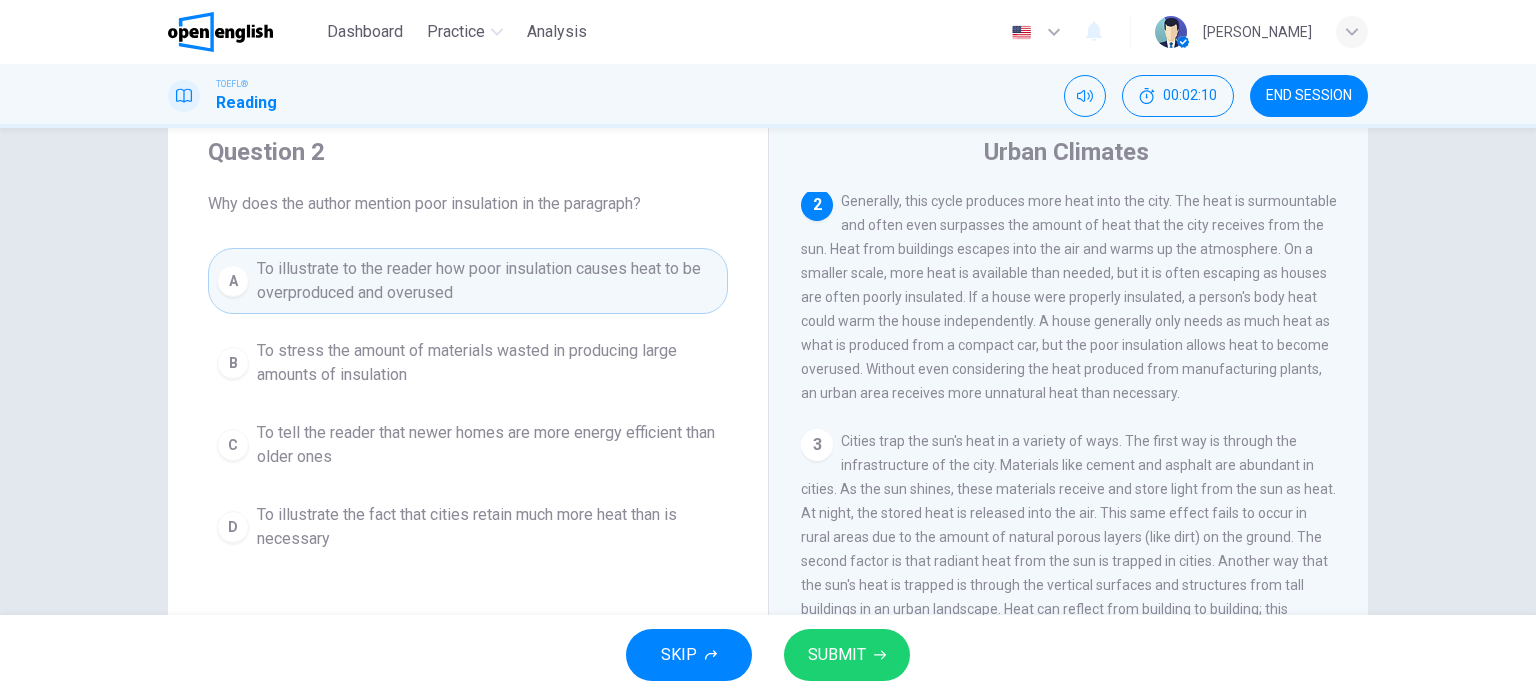 click on "SUBMIT" at bounding box center [837, 655] 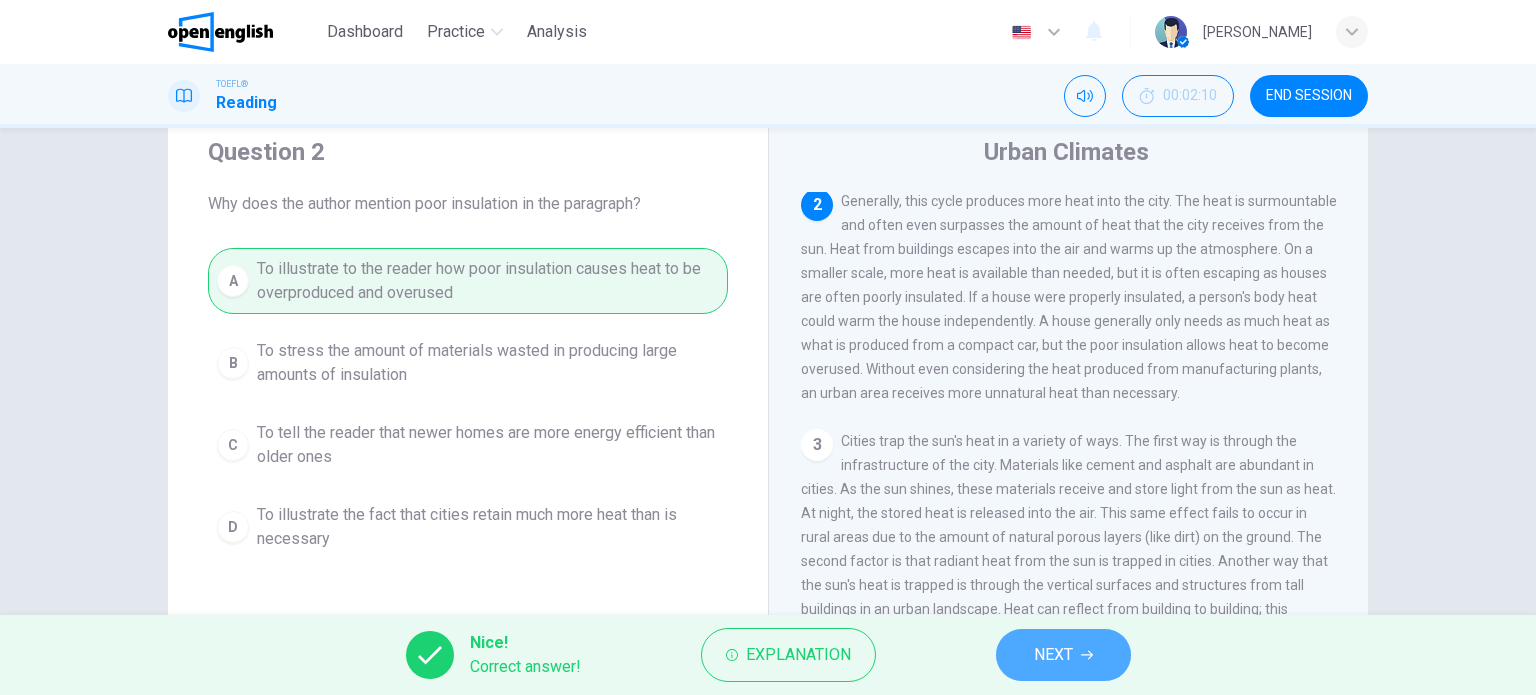 click on "NEXT" at bounding box center [1053, 655] 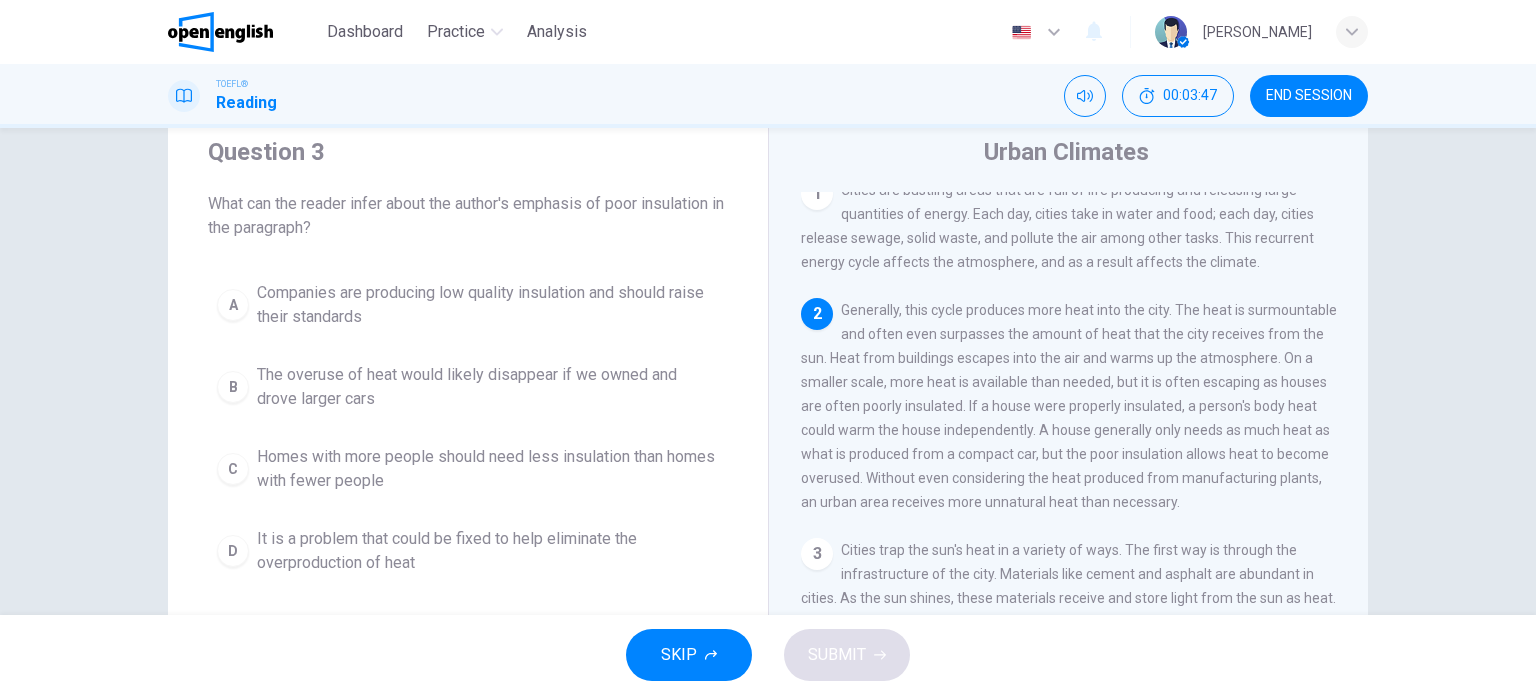 scroll, scrollTop: 12, scrollLeft: 0, axis: vertical 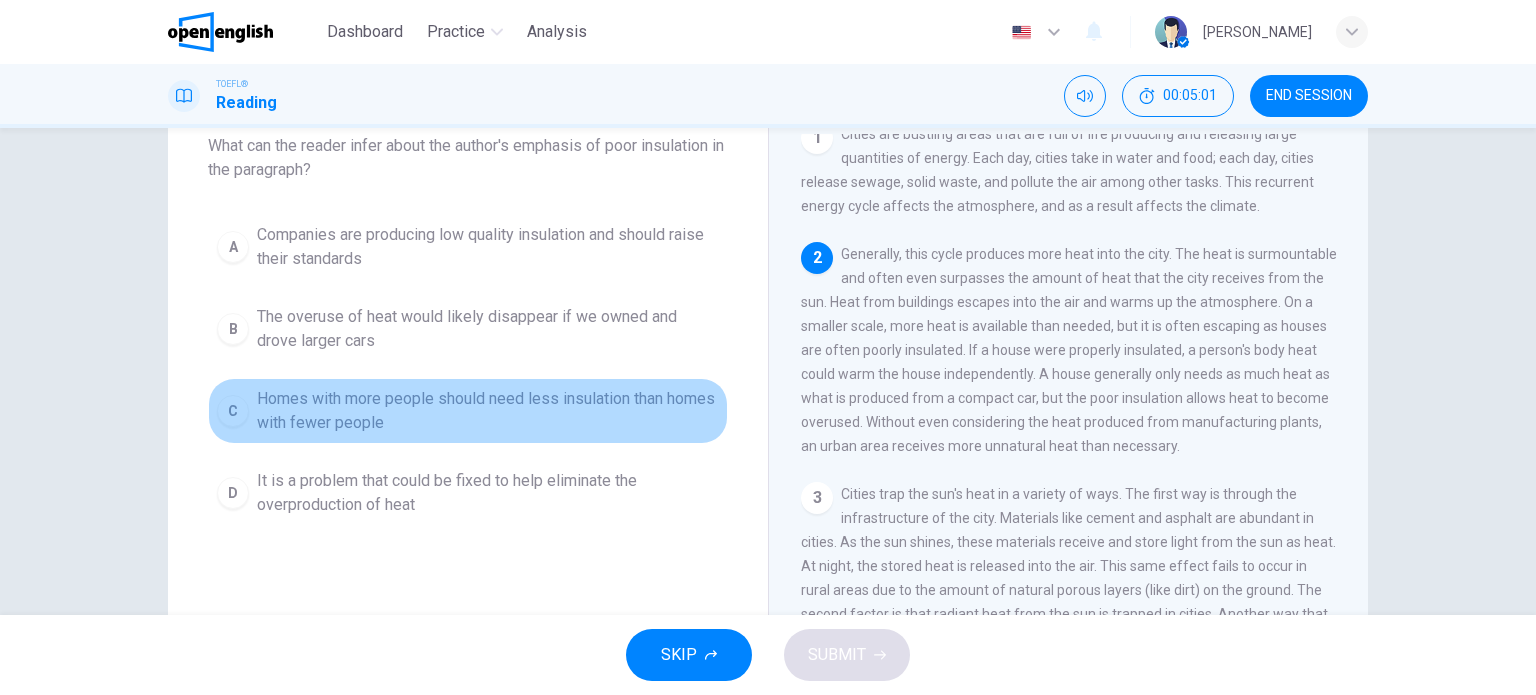 click on "Homes with more people should need less insulation than homes with fewer people" at bounding box center [488, 411] 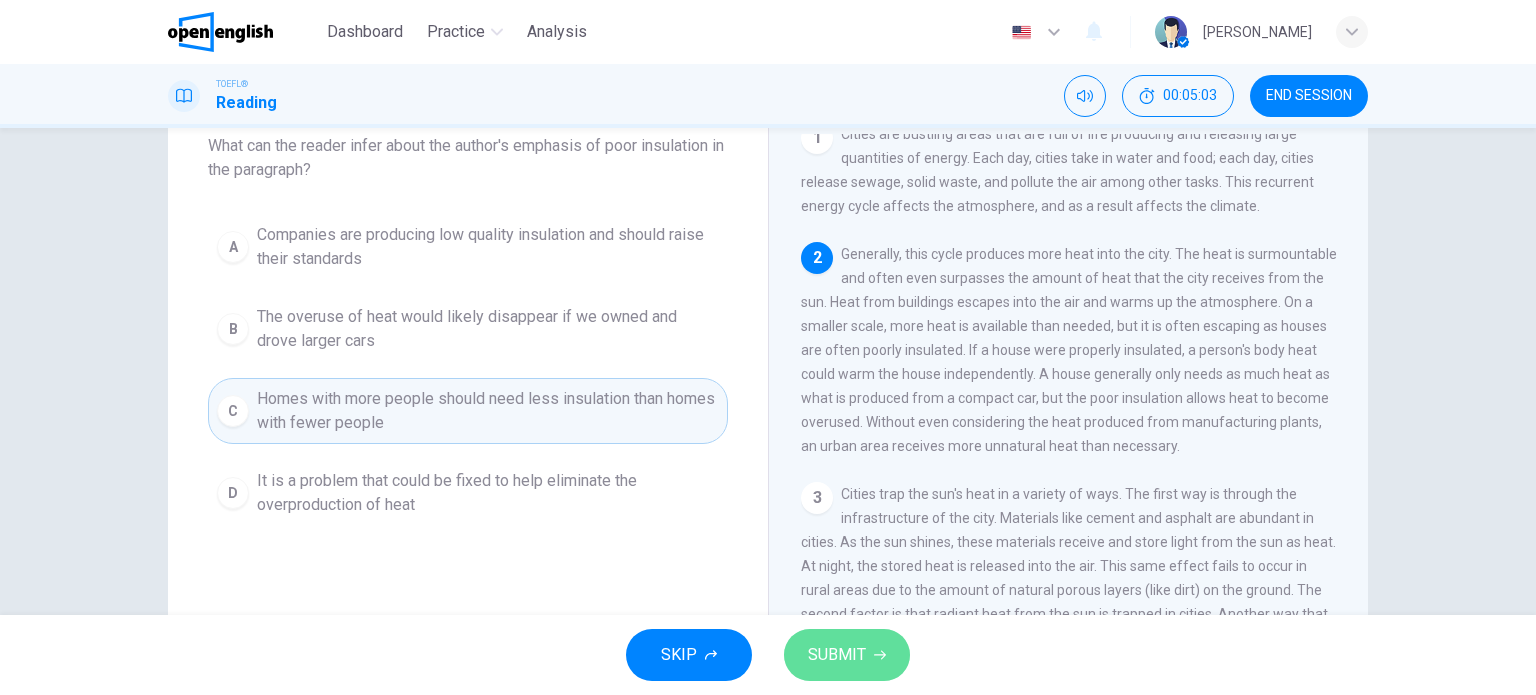click on "SUBMIT" at bounding box center [847, 655] 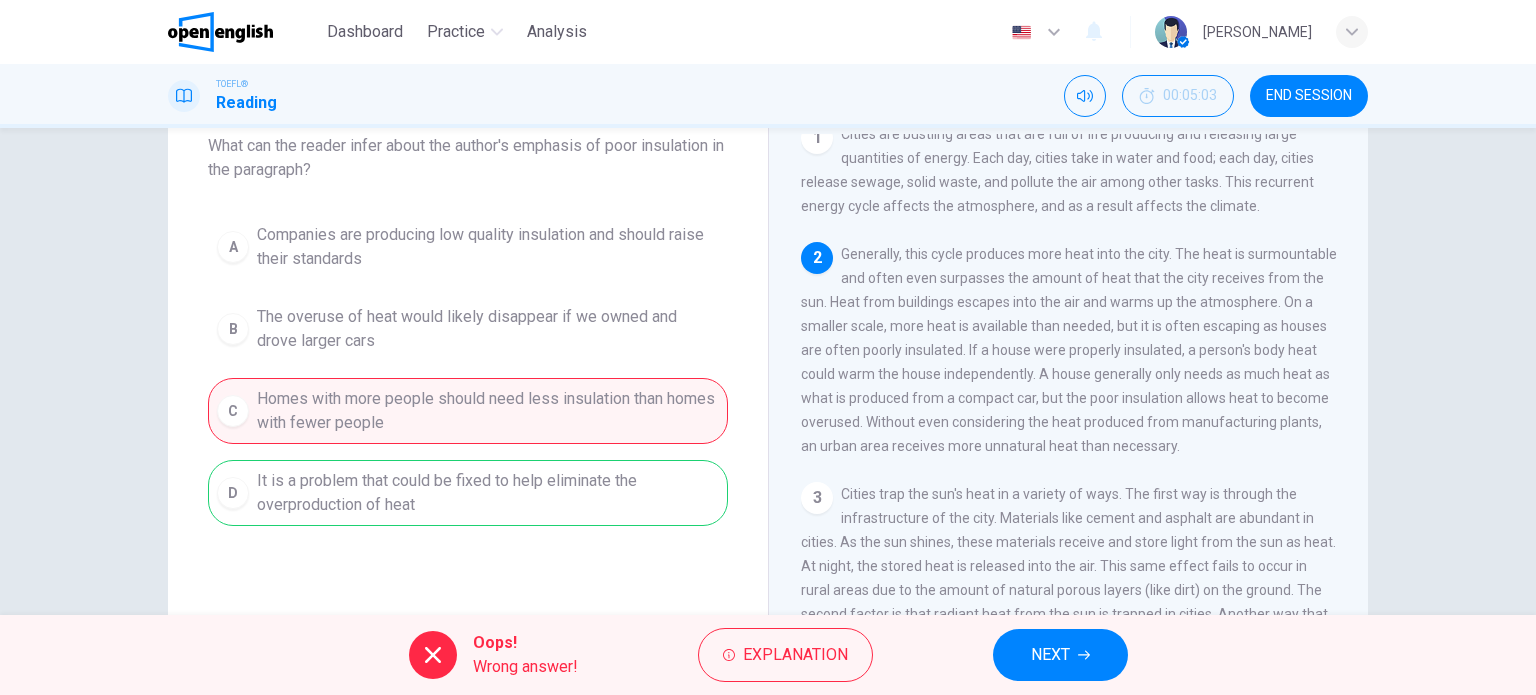 click on "A Companies are producing low quality insulation and should raise their standards B The overuse of heat would likely disappear if we owned and drove larger cars C Homes with more people should need less insulation than homes with fewer people D It is a problem that could be fixed to help eliminate the overproduction of heat" at bounding box center [468, 370] 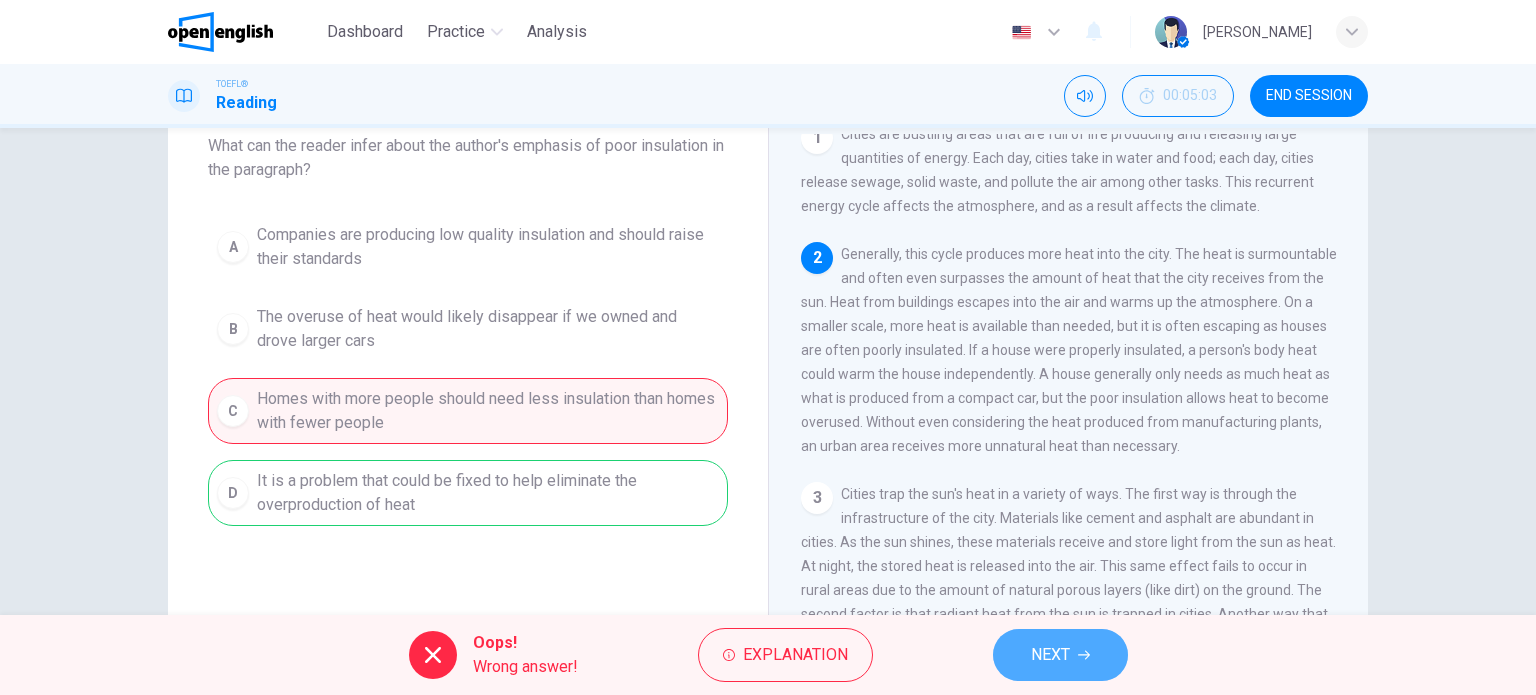 click on "NEXT" at bounding box center (1060, 655) 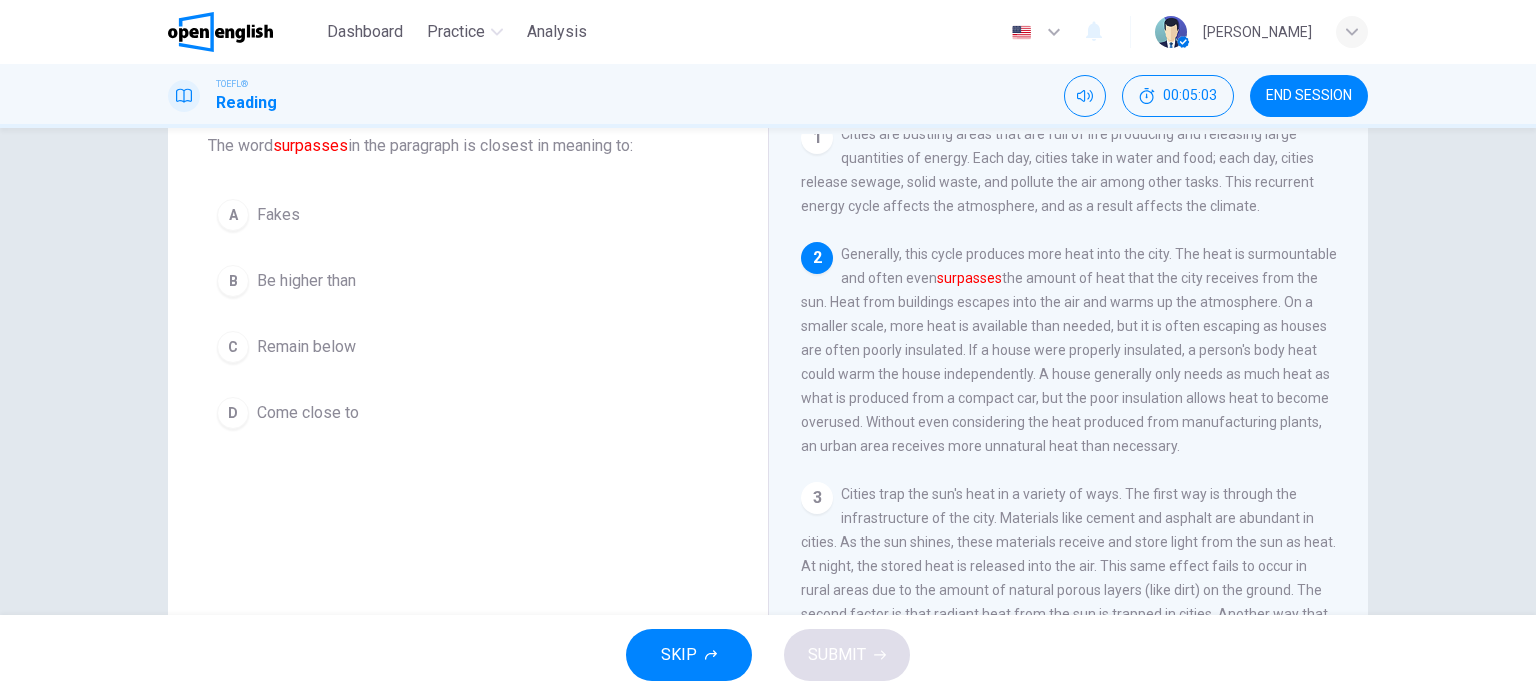 scroll, scrollTop: 123, scrollLeft: 0, axis: vertical 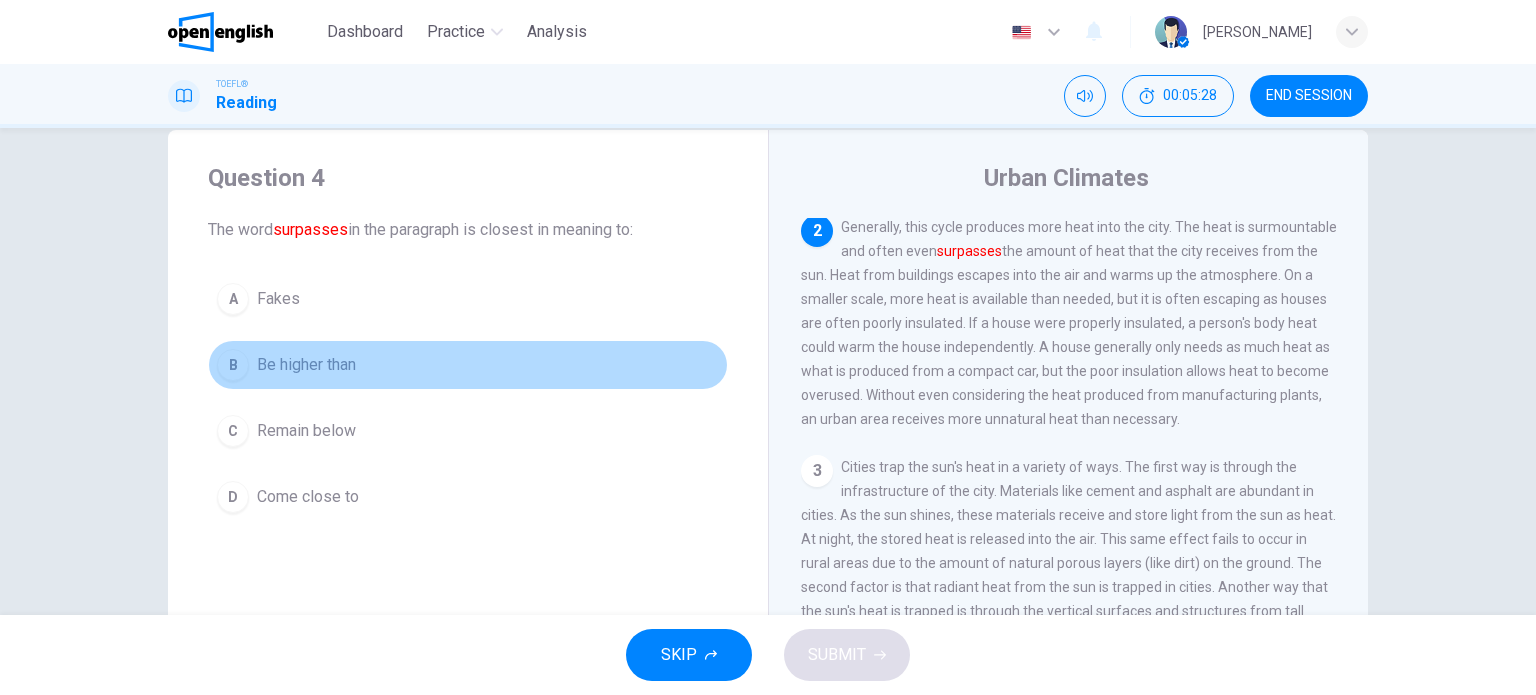 click on "Be higher than" at bounding box center [306, 365] 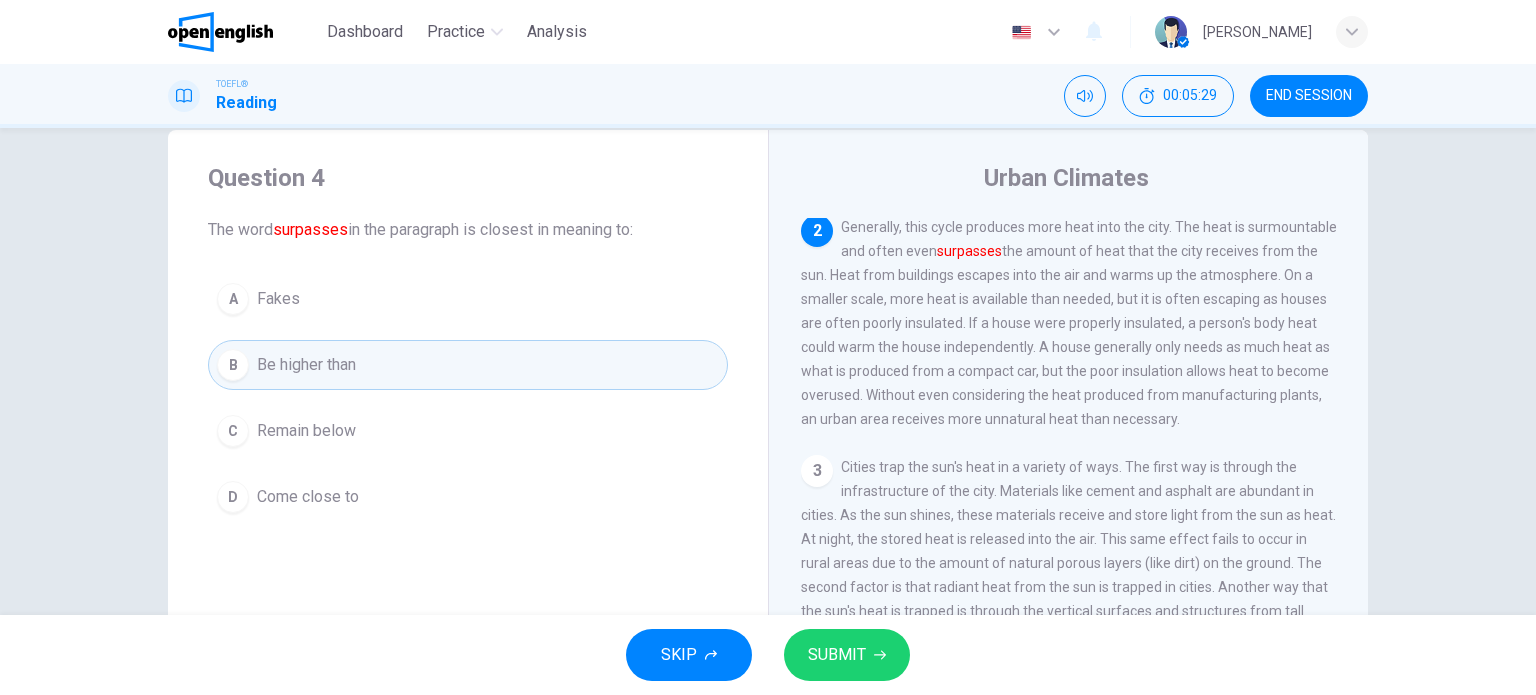 click on "SUBMIT" at bounding box center (837, 655) 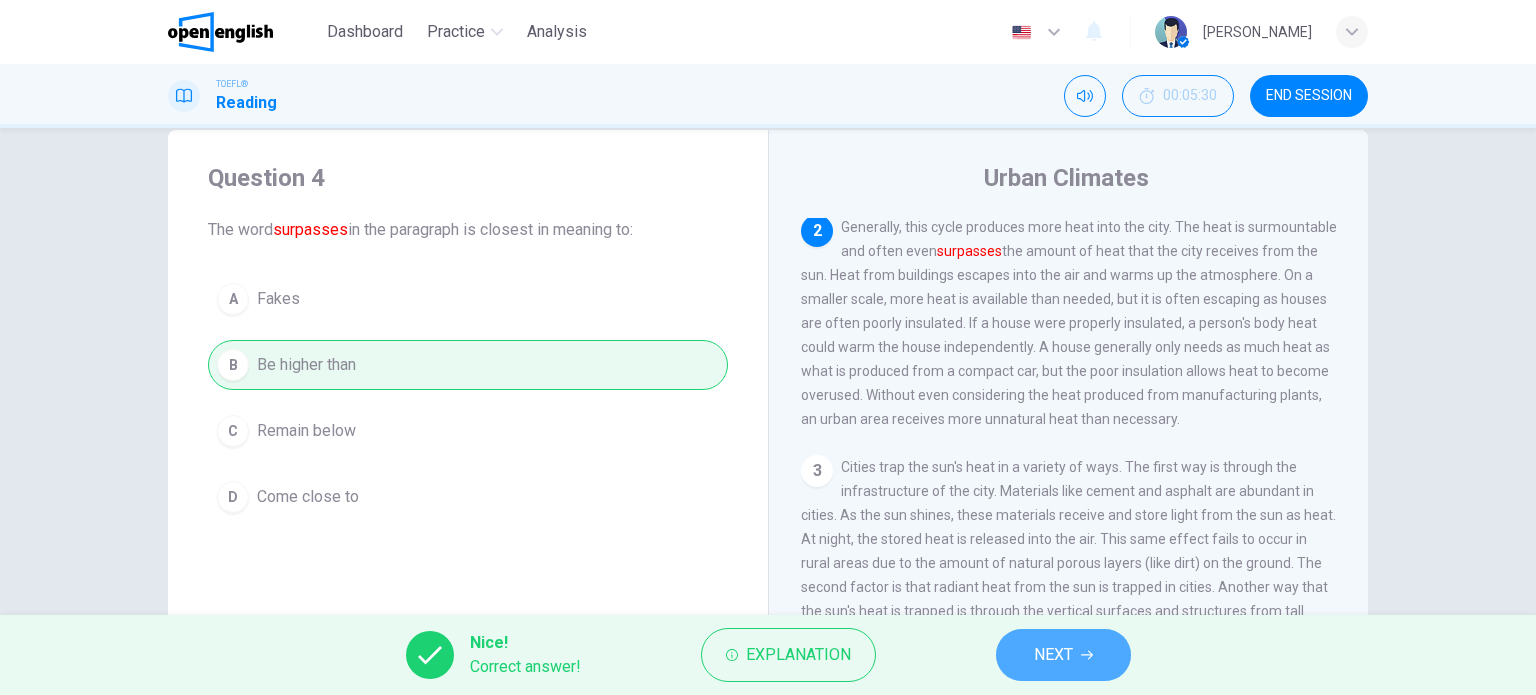 click on "NEXT" at bounding box center (1053, 655) 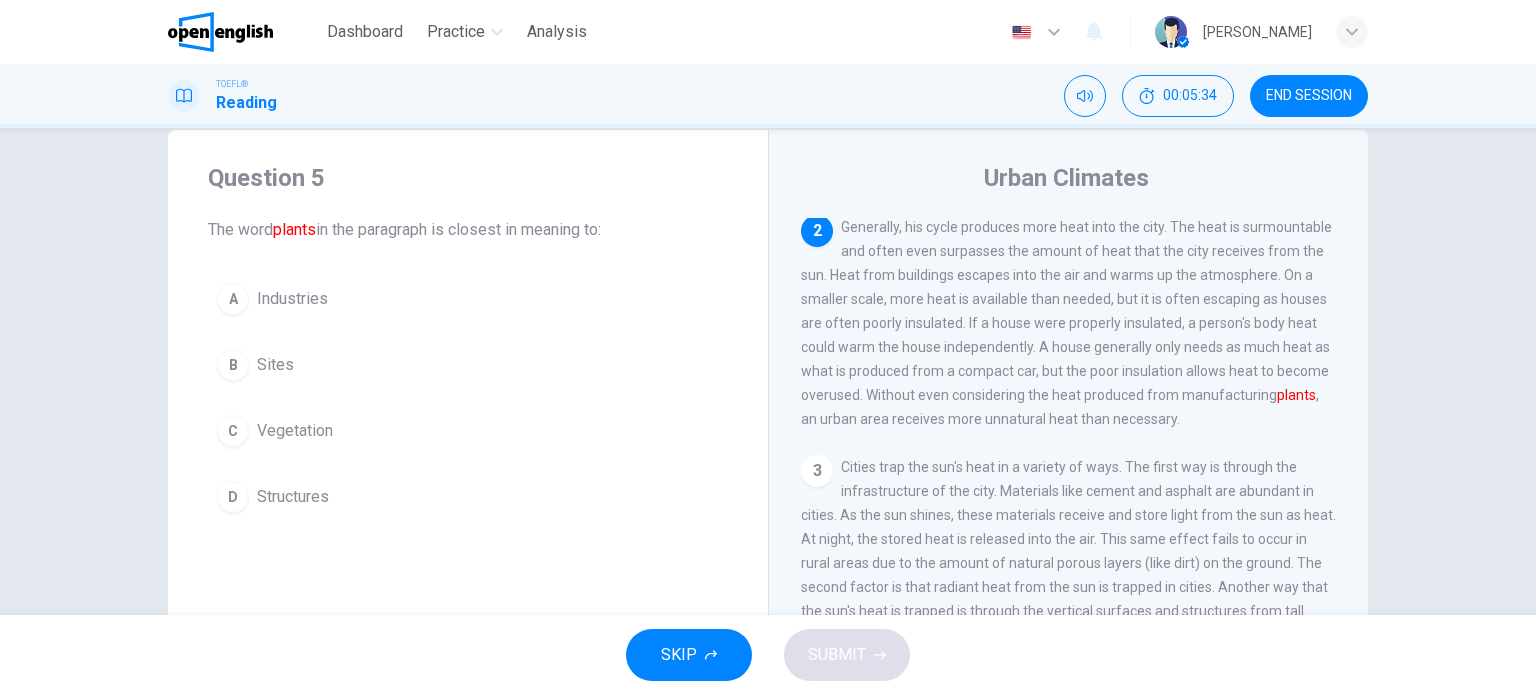 click on "Vegetation" at bounding box center [295, 431] 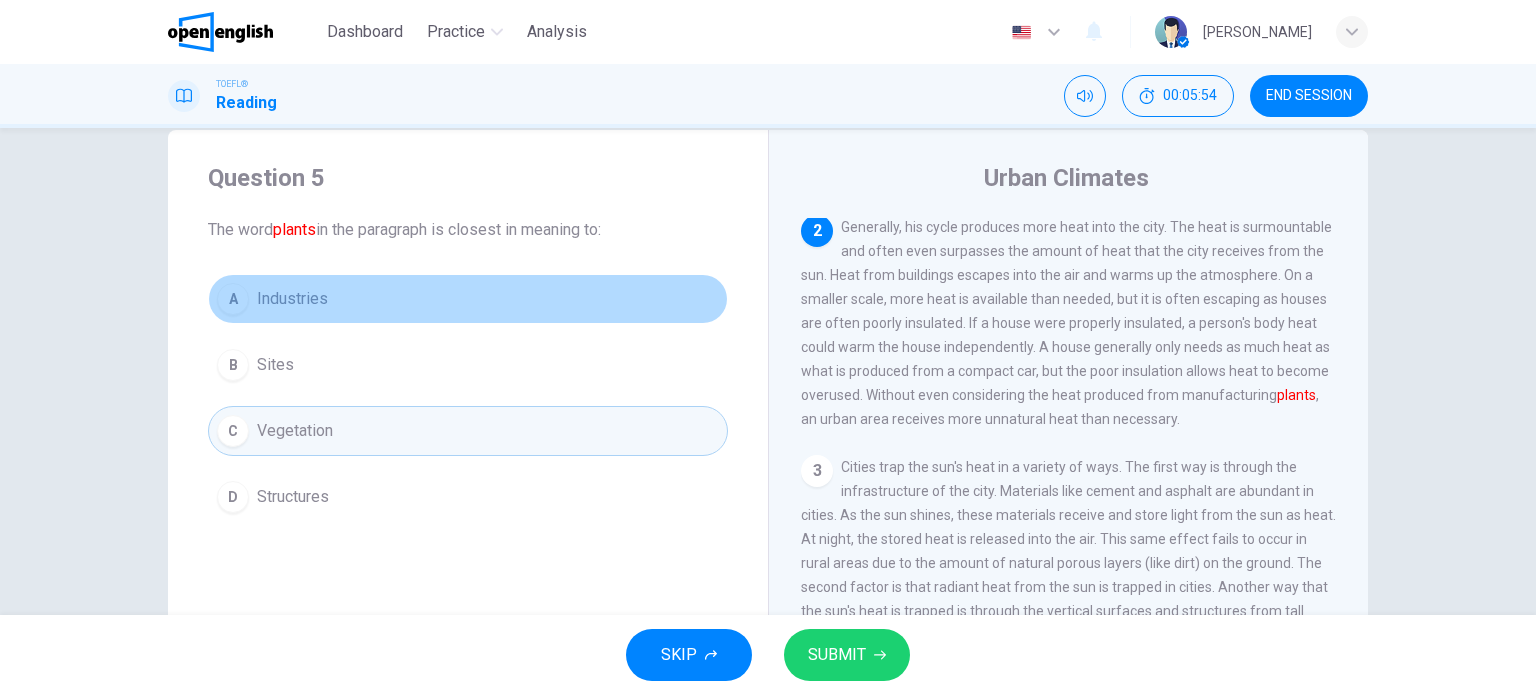 click on "Industries" at bounding box center [292, 299] 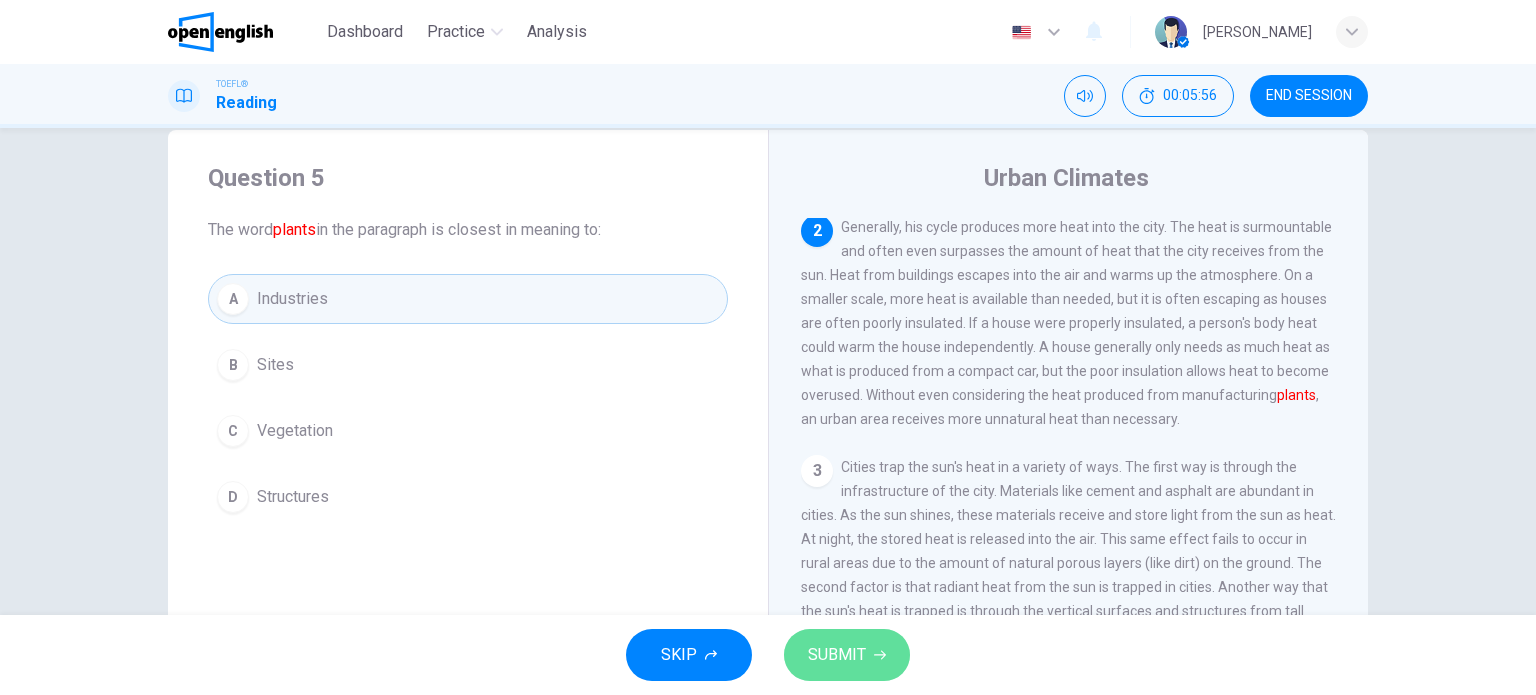 click on "SUBMIT" at bounding box center [837, 655] 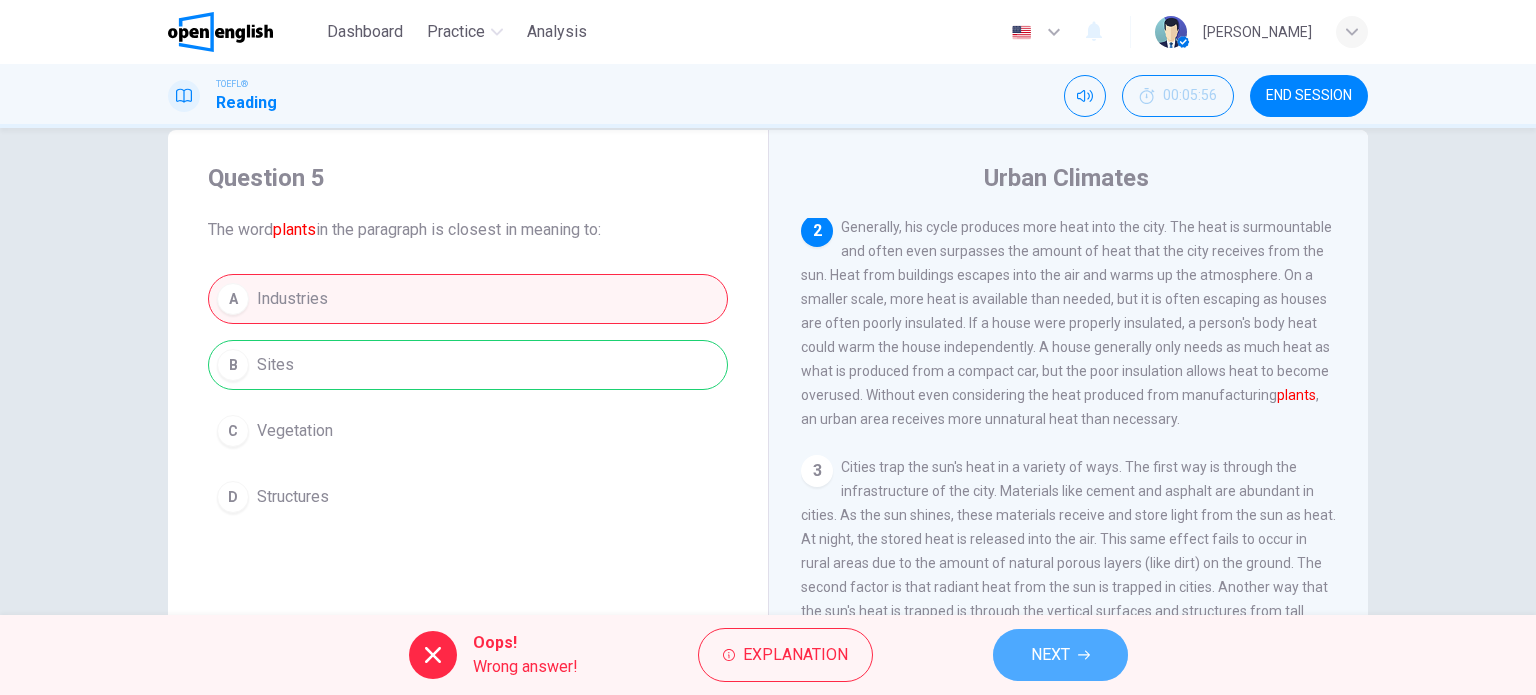 click on "NEXT" at bounding box center (1060, 655) 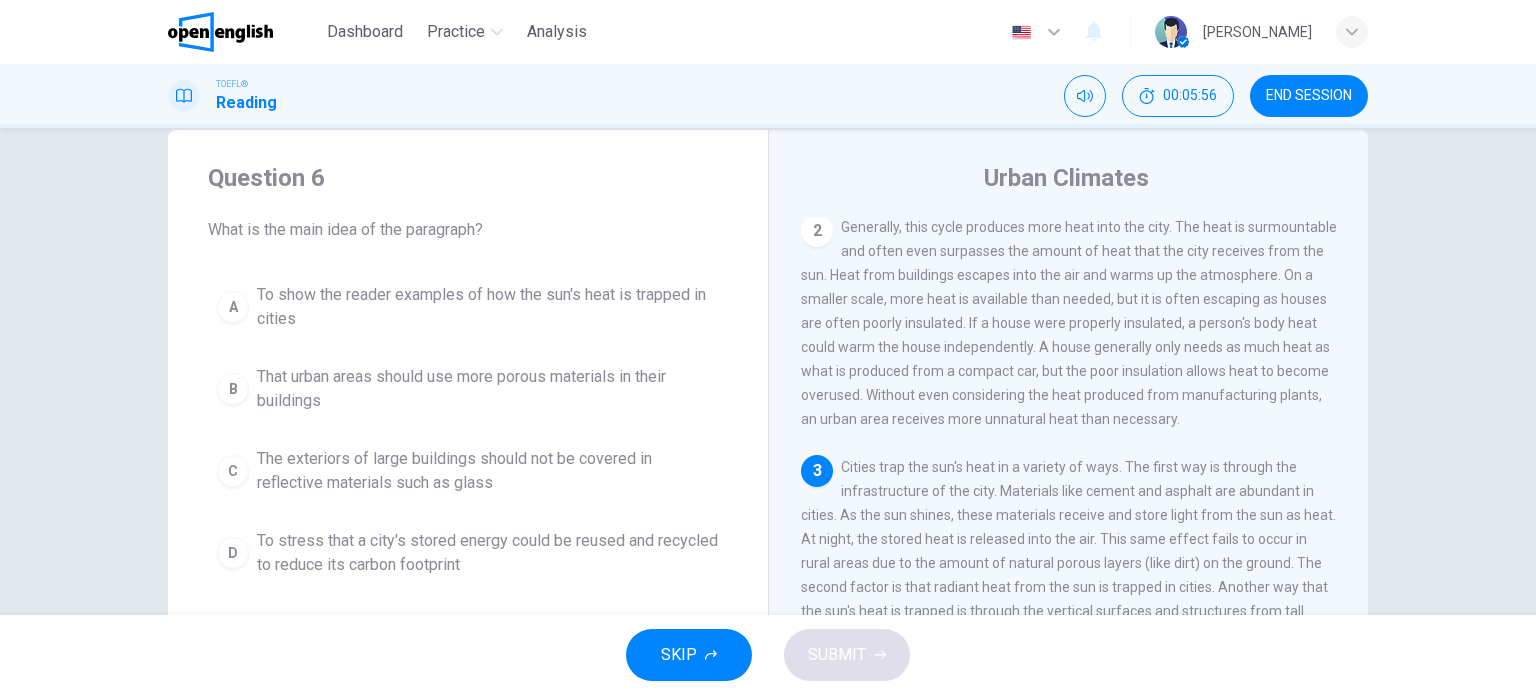 scroll, scrollTop: 292, scrollLeft: 0, axis: vertical 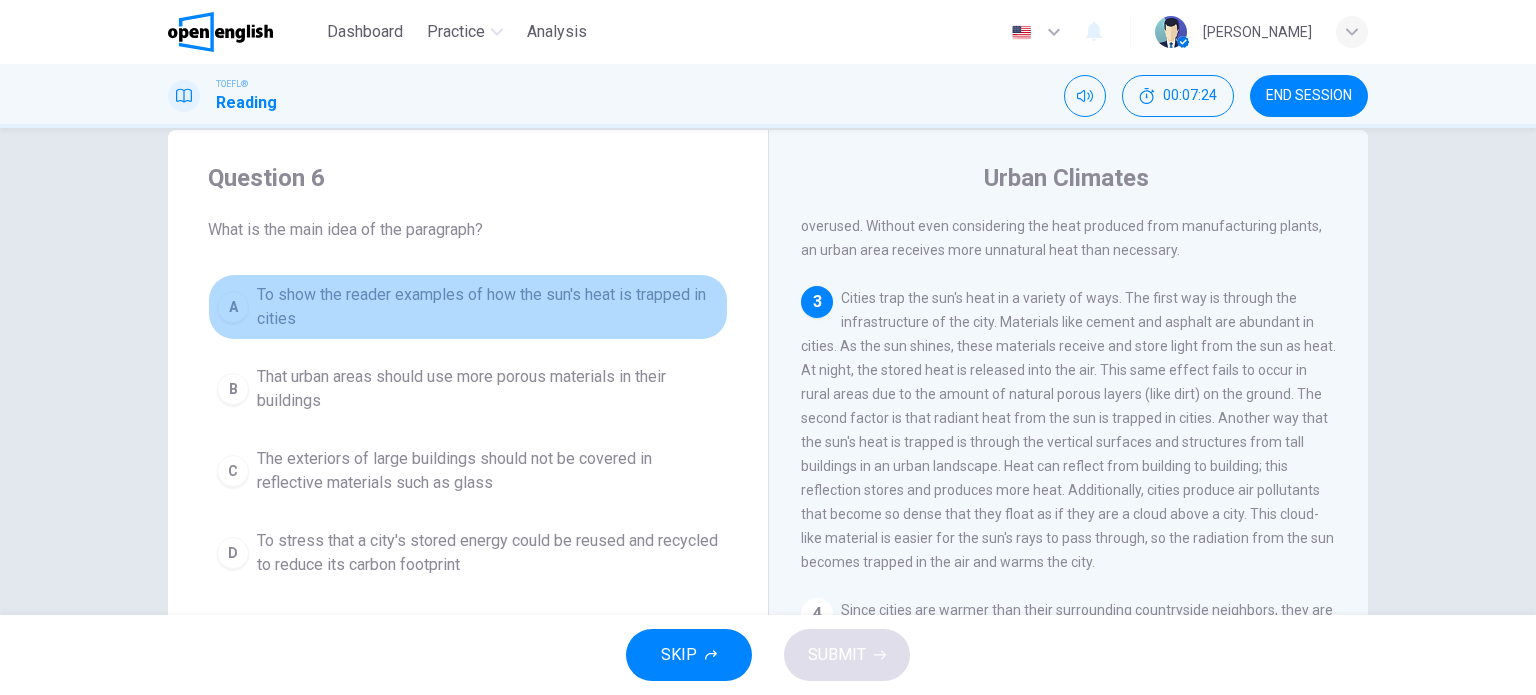 click on "To show the reader examples of how the sun's heat is trapped in cities" at bounding box center [488, 307] 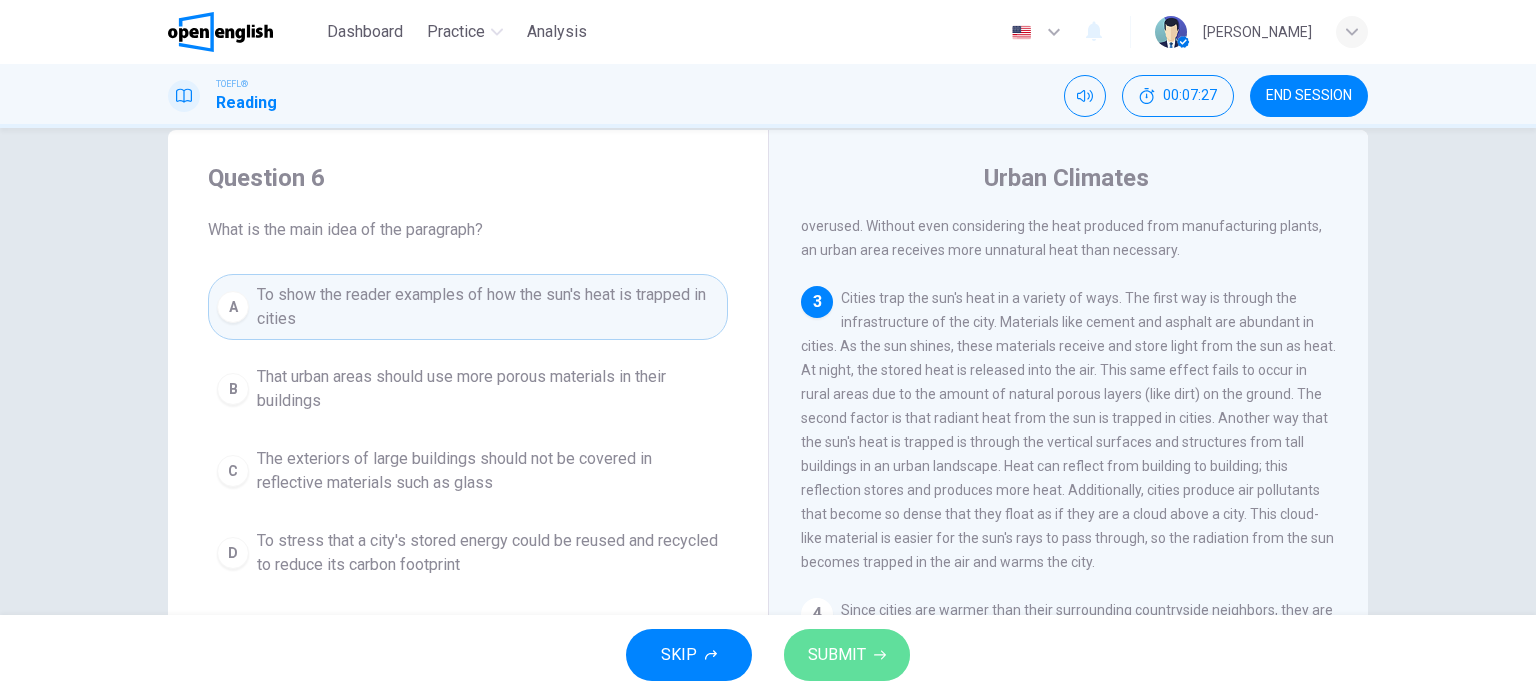 click on "SUBMIT" at bounding box center (837, 655) 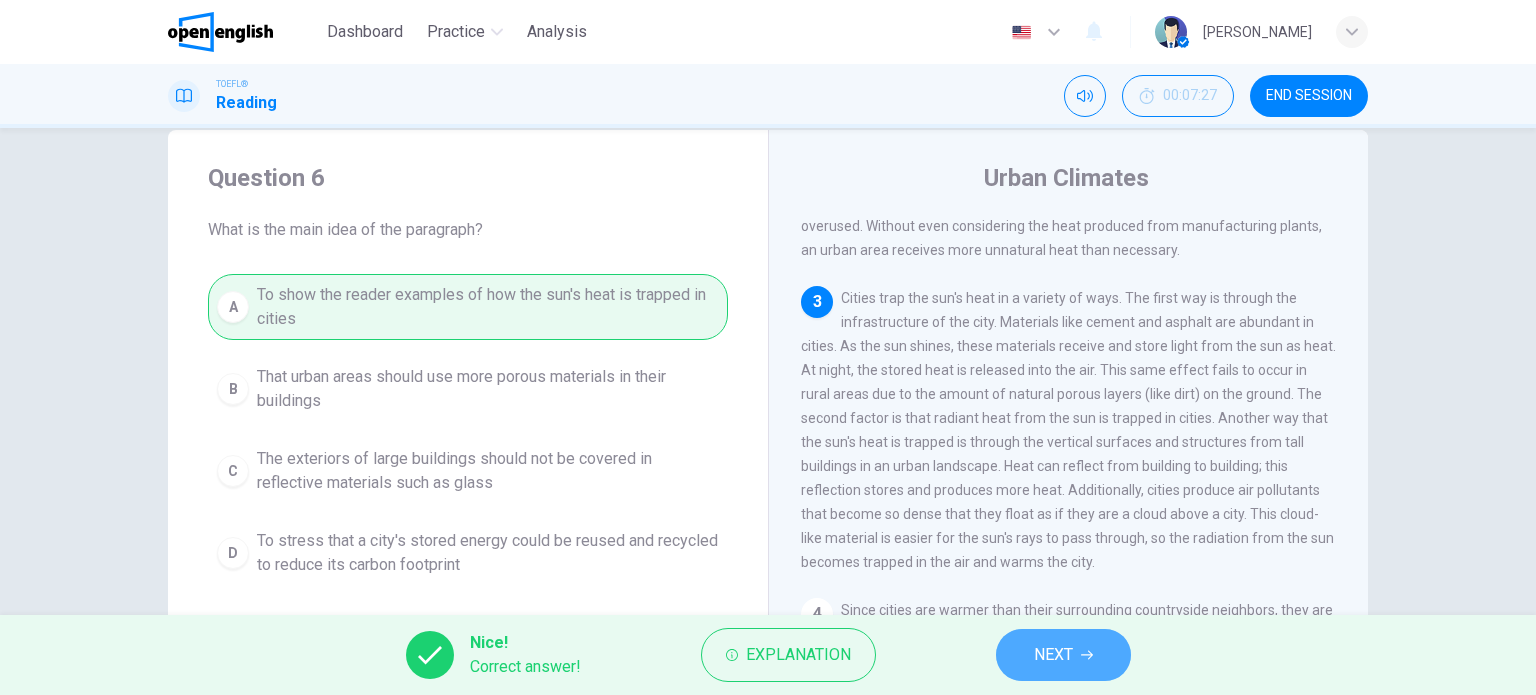 click on "NEXT" at bounding box center (1053, 655) 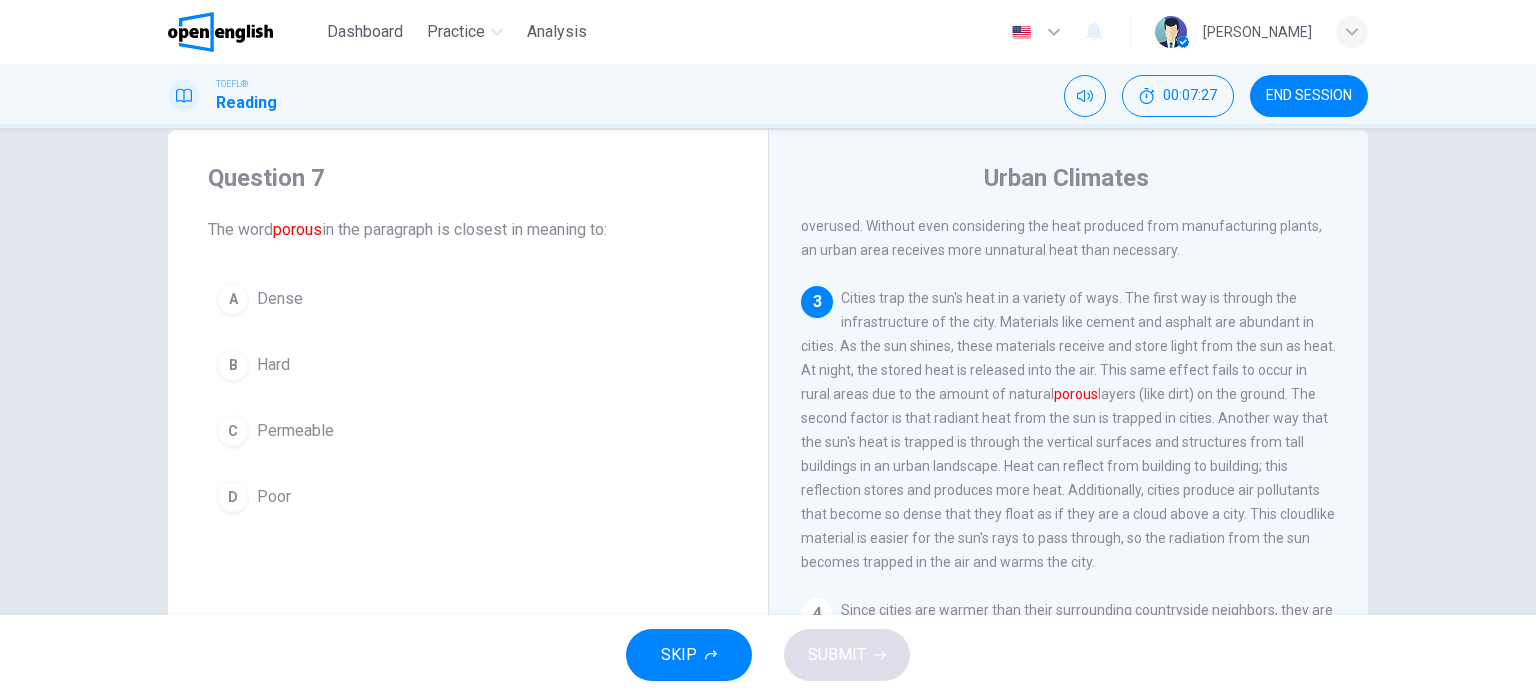 scroll, scrollTop: 370, scrollLeft: 0, axis: vertical 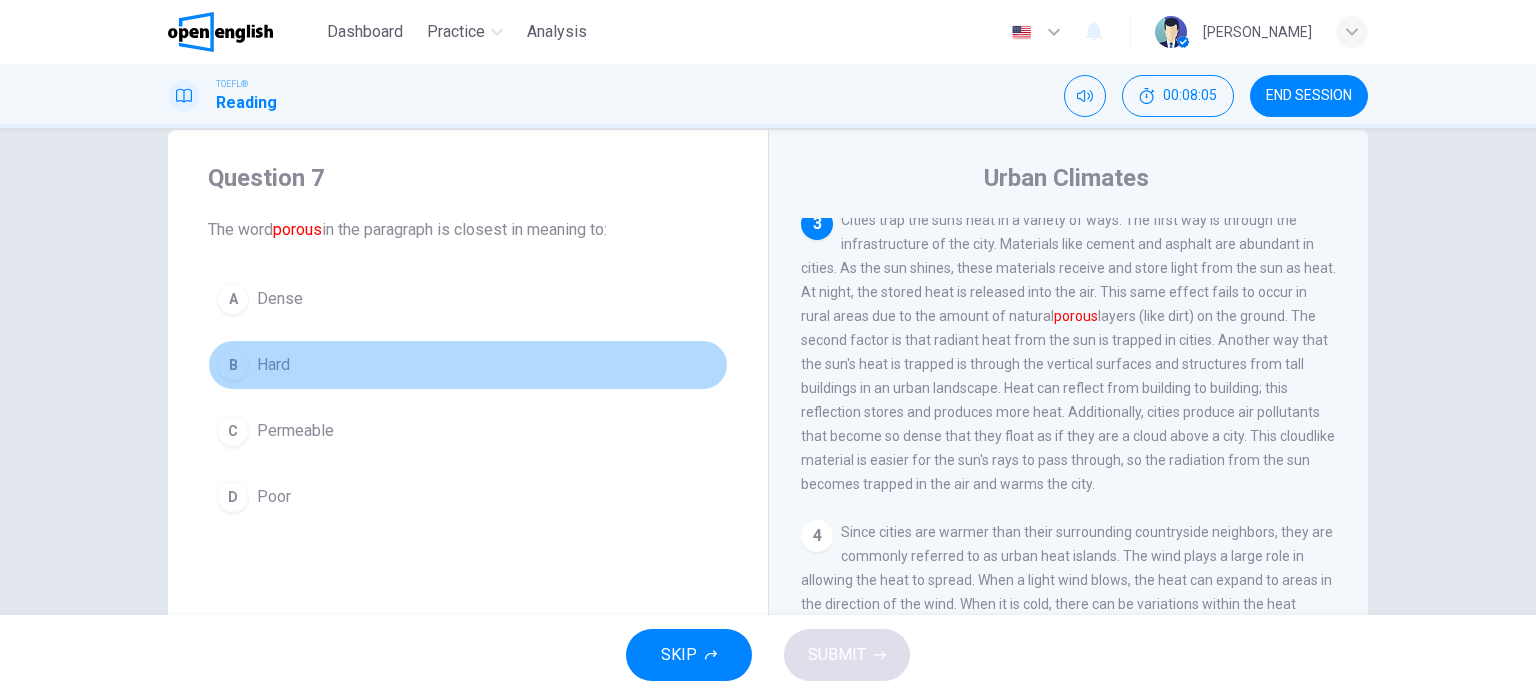 click on "B Hard" at bounding box center [468, 365] 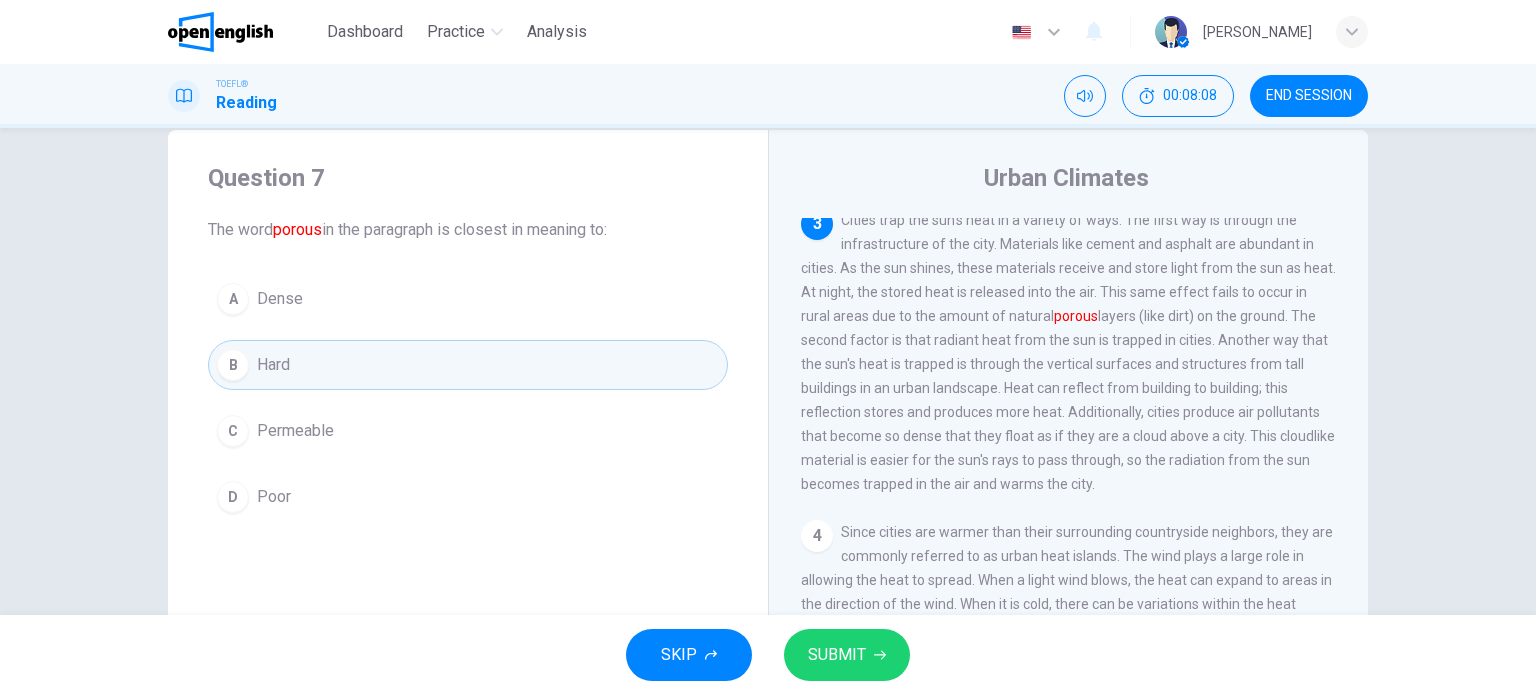 click on "SUBMIT" at bounding box center (837, 655) 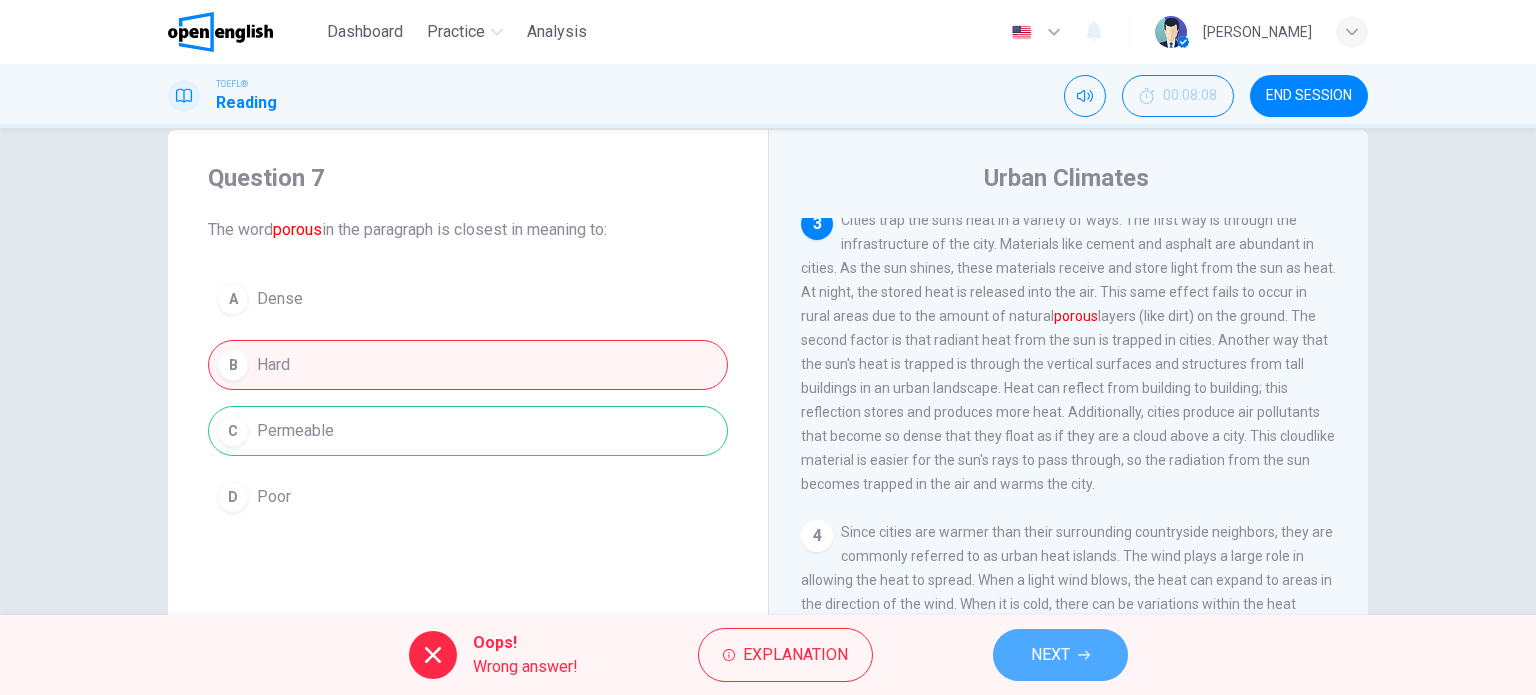 click on "NEXT" at bounding box center (1050, 655) 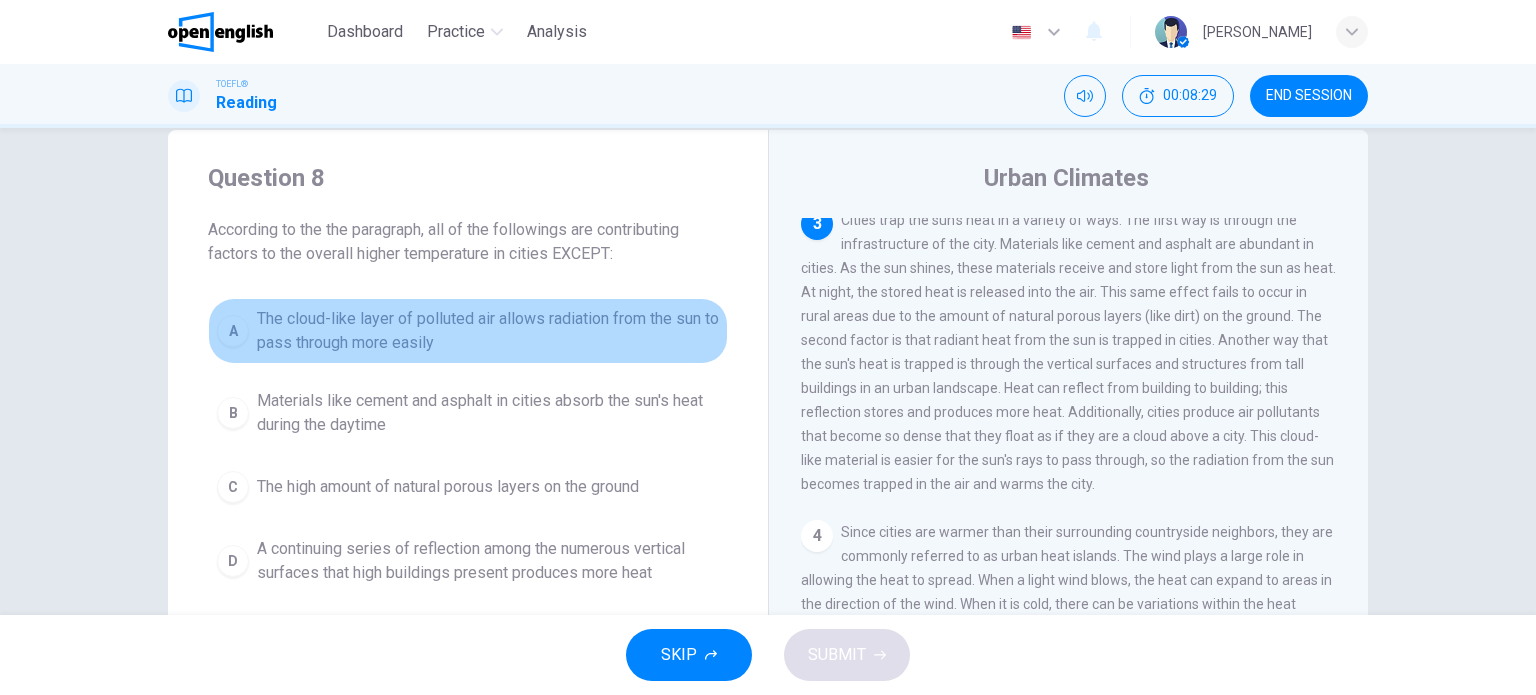 click on "The cloud-like layer of polluted air allows radiation from the sun to pass through more easily" at bounding box center (488, 331) 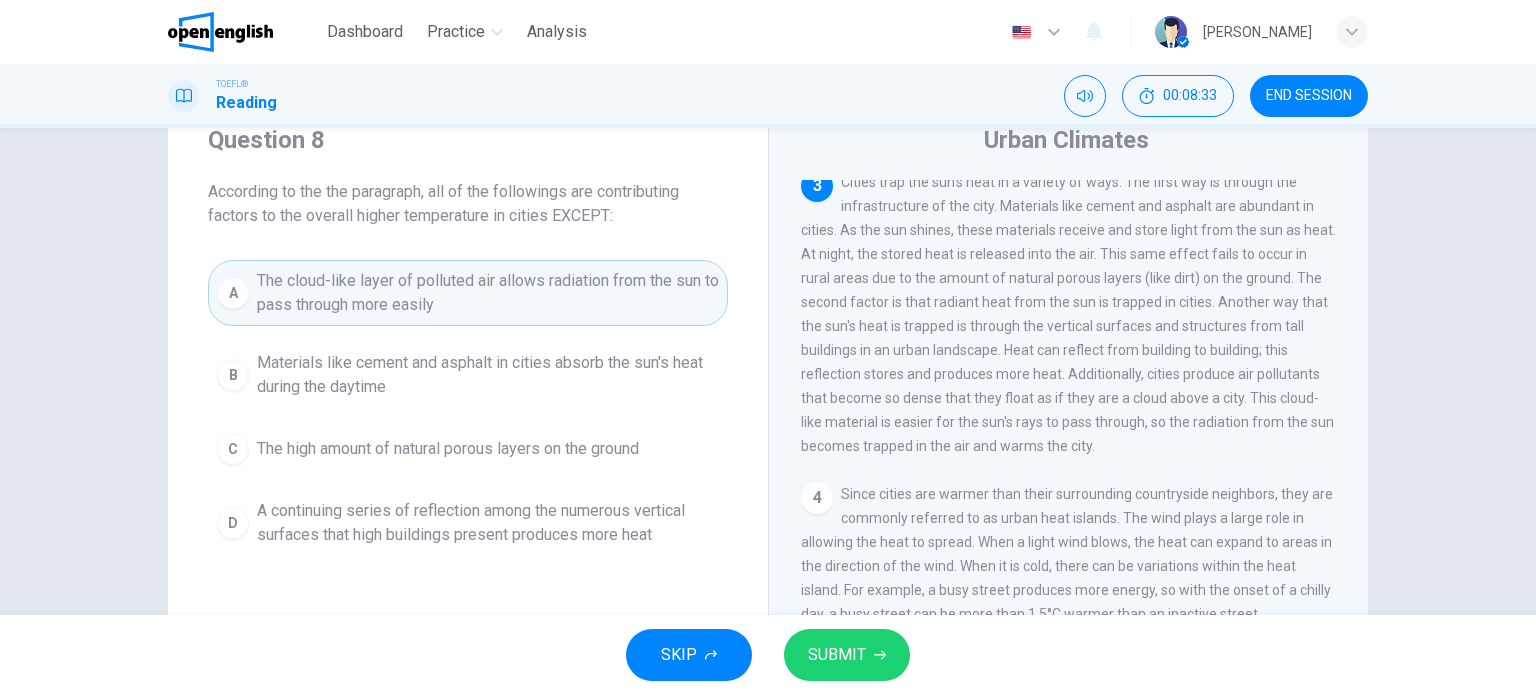 scroll, scrollTop: 78, scrollLeft: 0, axis: vertical 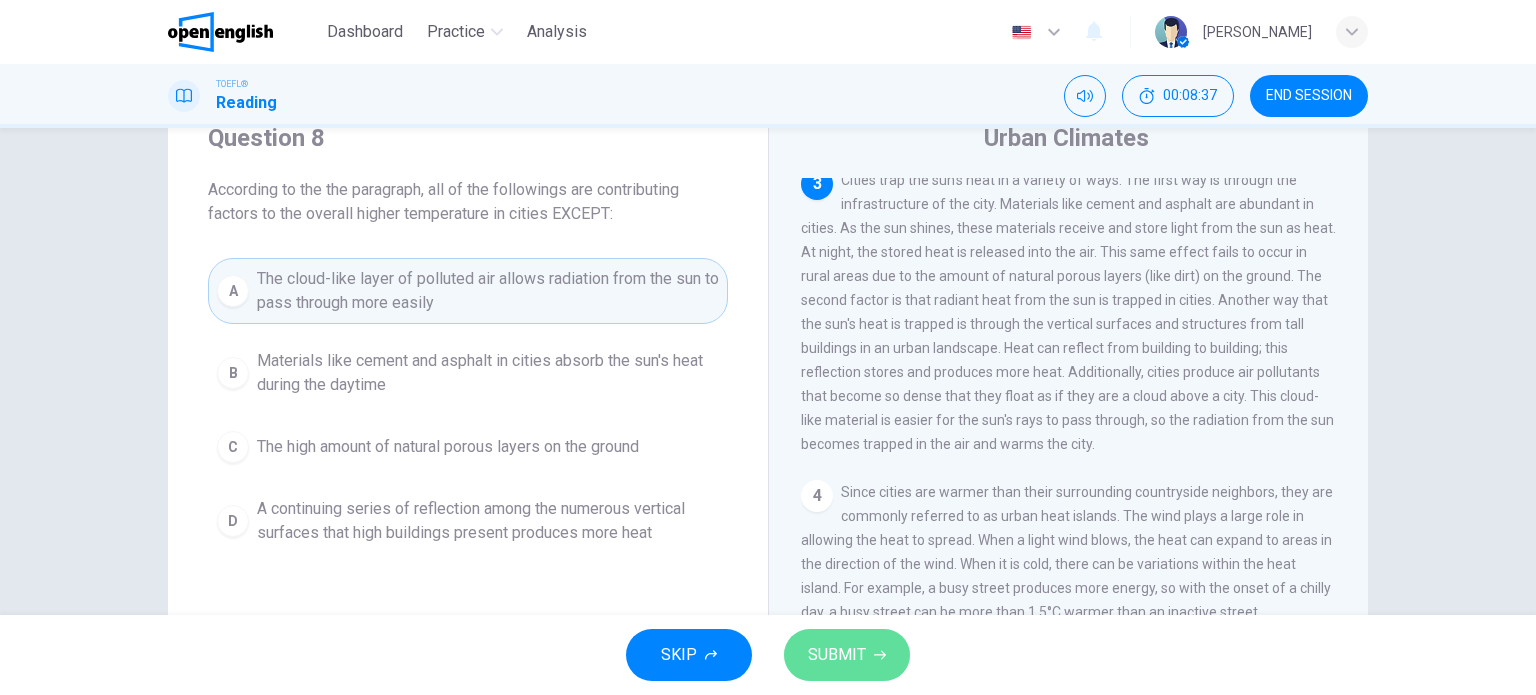 click on "SUBMIT" at bounding box center [847, 655] 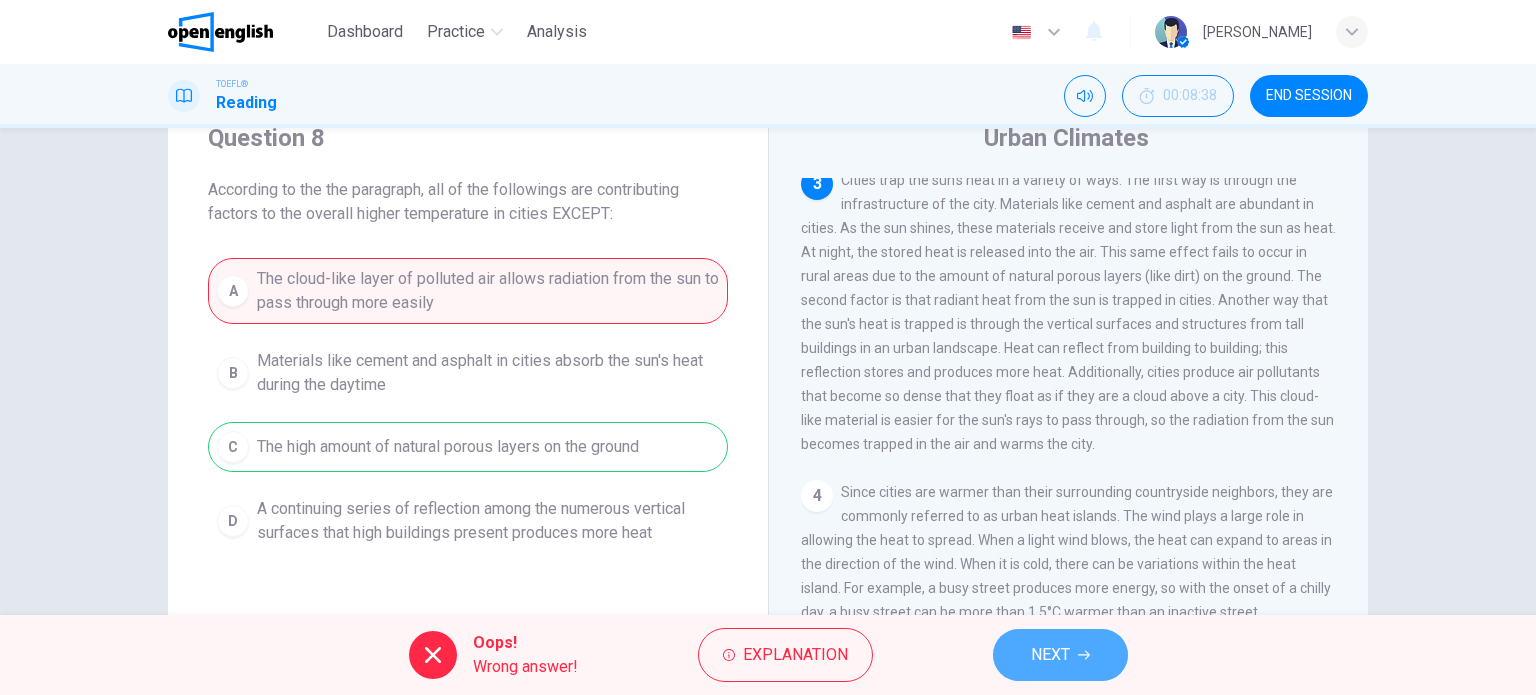 click on "NEXT" at bounding box center (1060, 655) 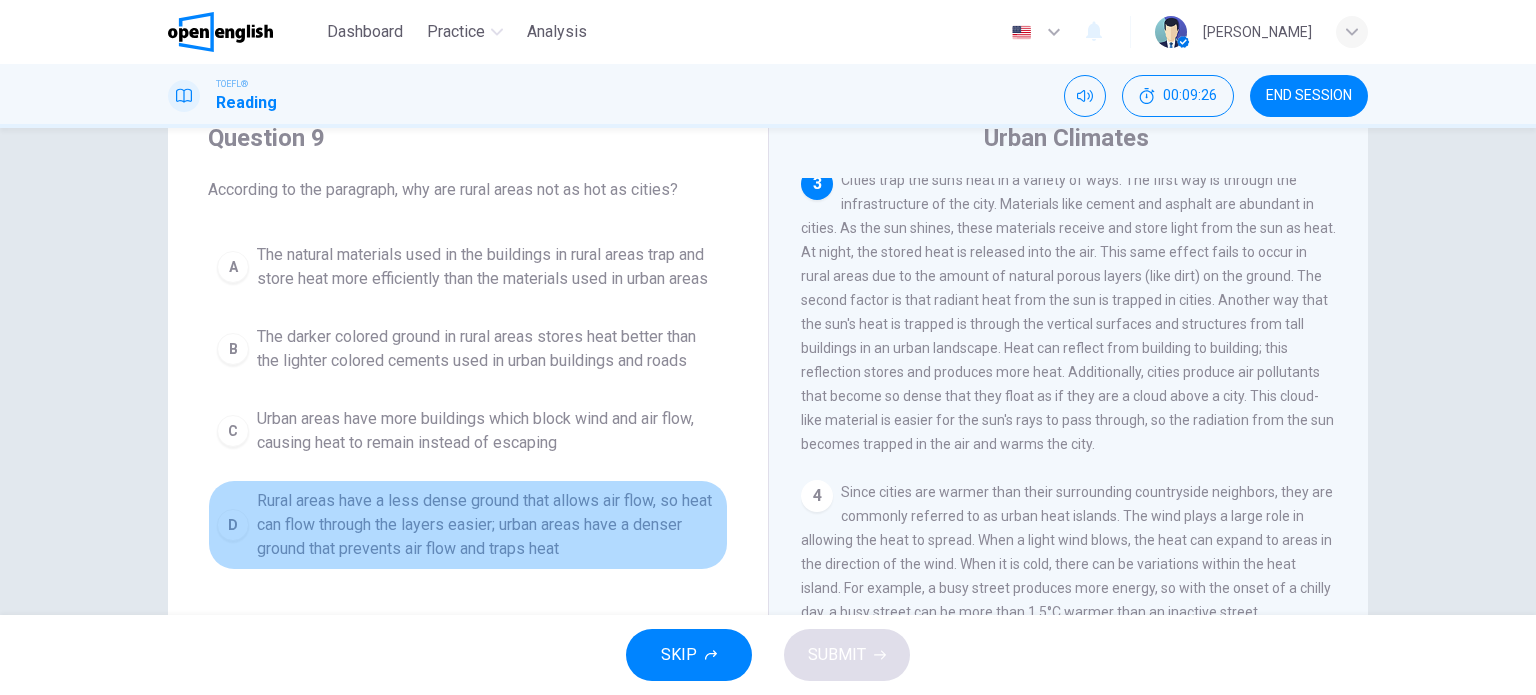 click on "Rural areas have a less dense ground that allows air flow, so heat can flow through the layers easier; urban areas have a denser ground that prevents air flow and traps heat" at bounding box center (488, 525) 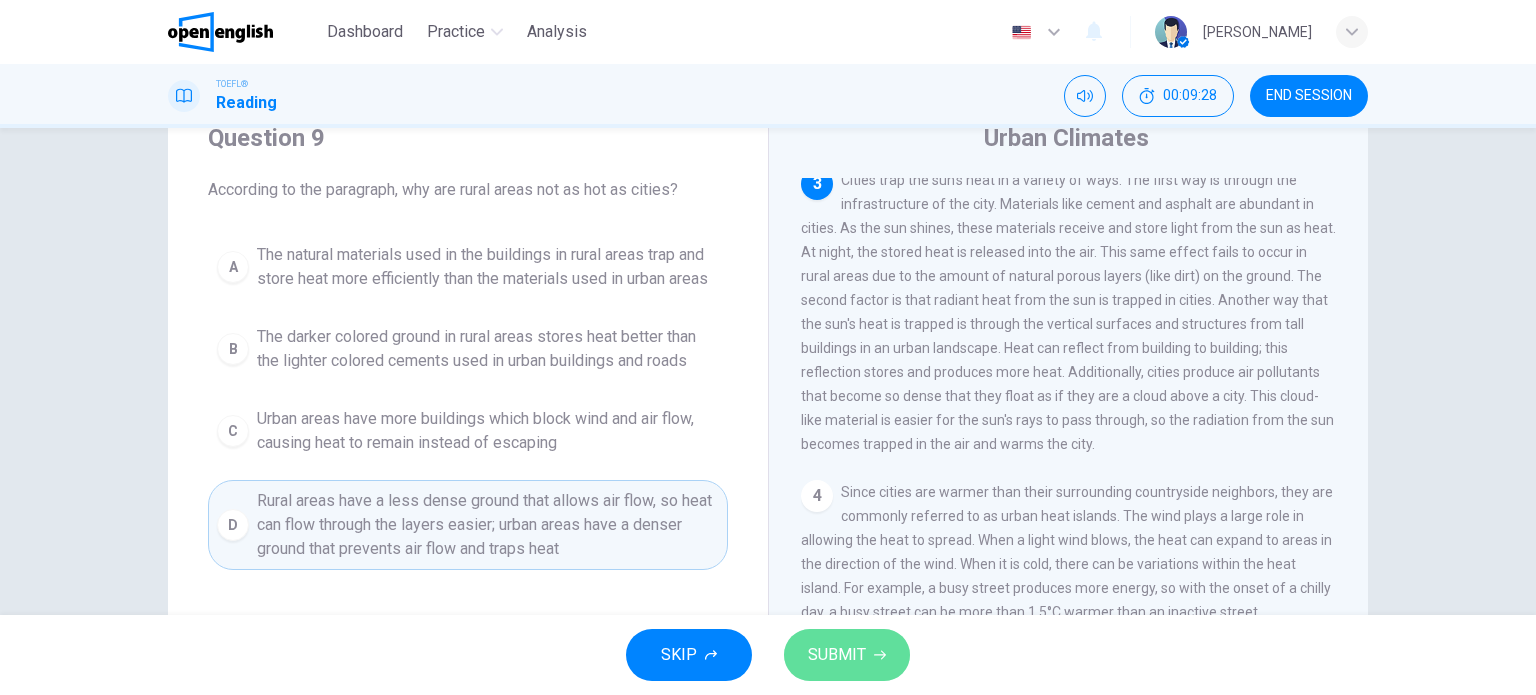 click on "SUBMIT" at bounding box center (837, 655) 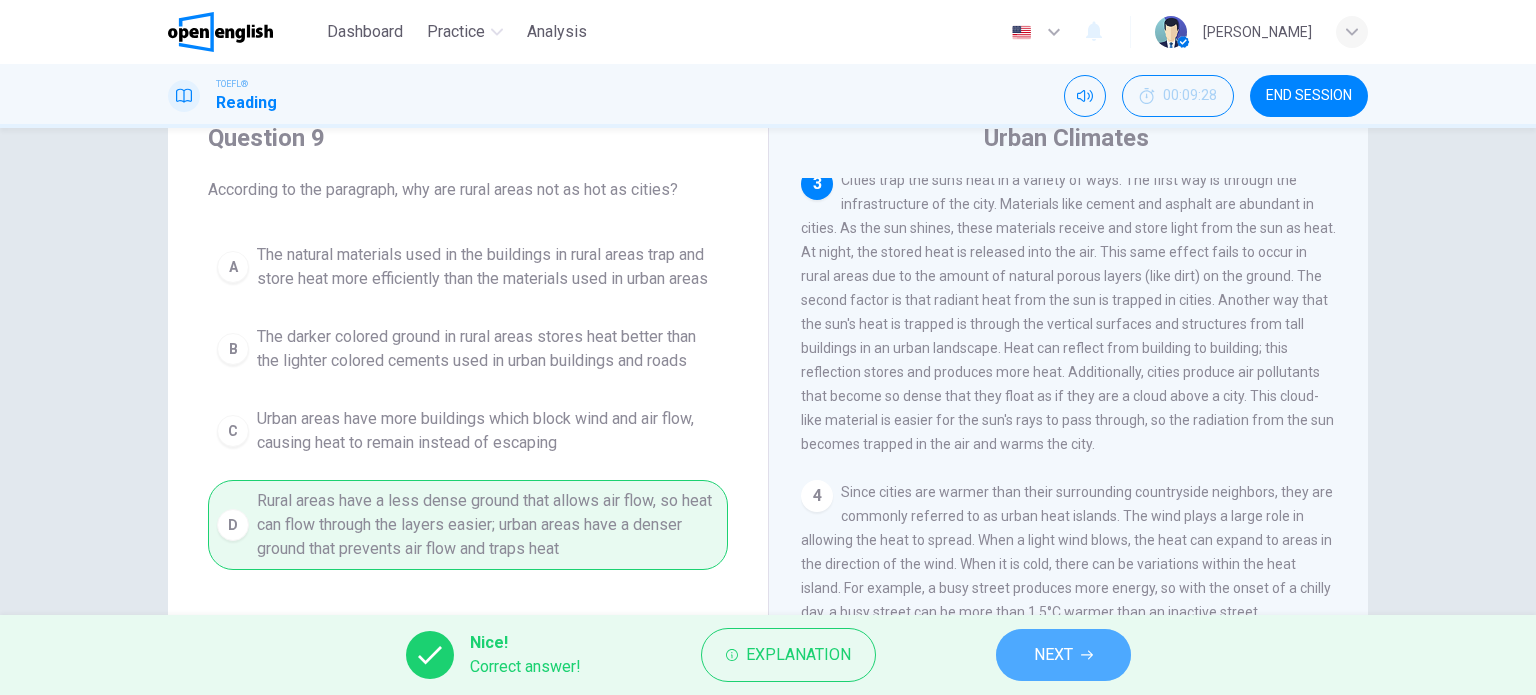 click on "NEXT" at bounding box center (1053, 655) 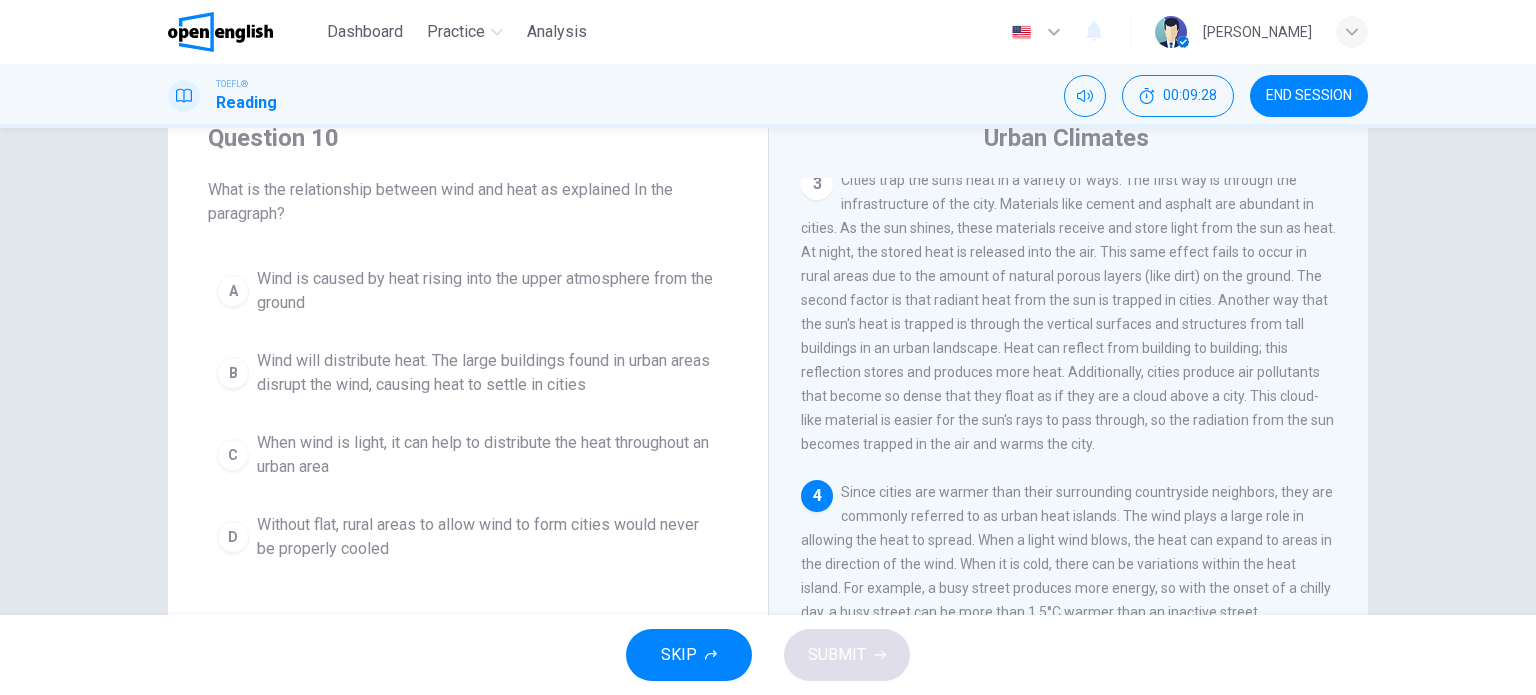scroll, scrollTop: 465, scrollLeft: 0, axis: vertical 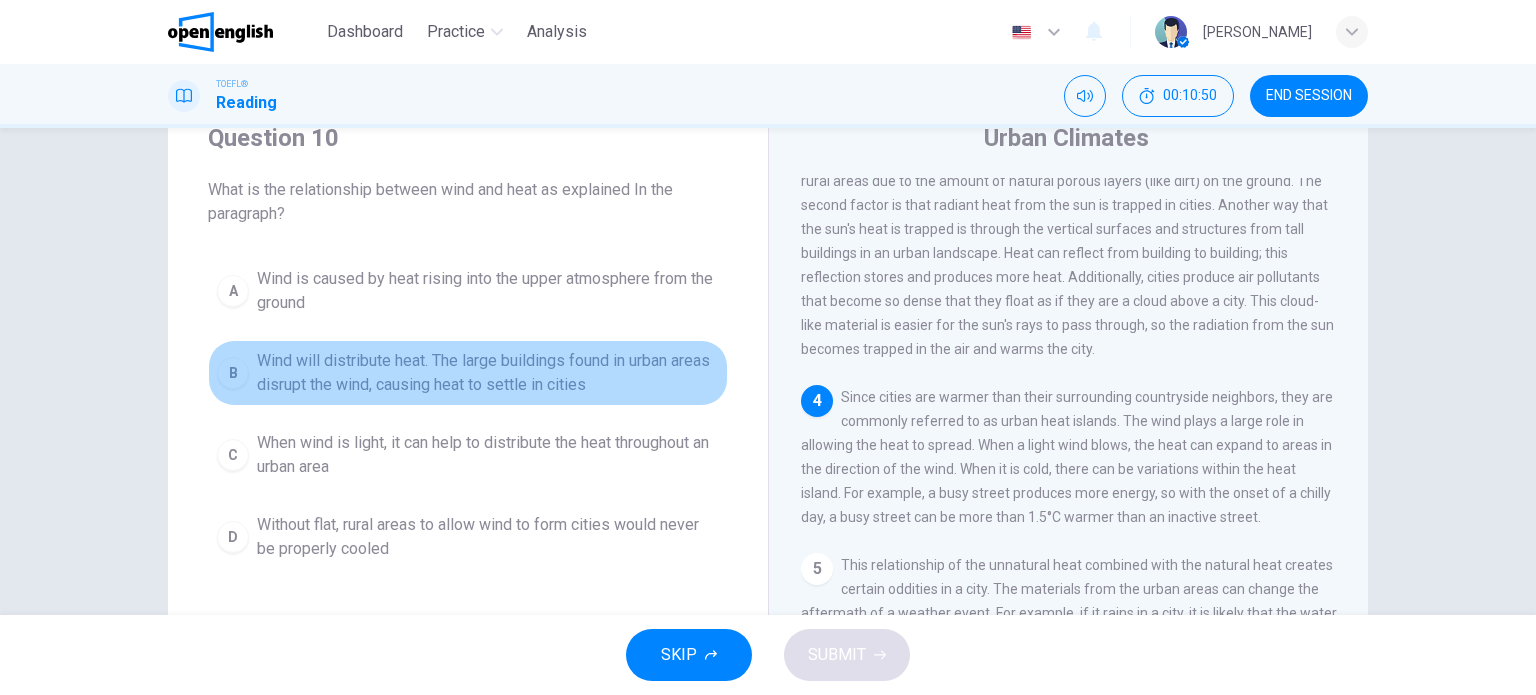 click on "Wind will distribute heat. The large buildings found in urban areas disrupt the wind, causing heat to settle in cities" at bounding box center (488, 373) 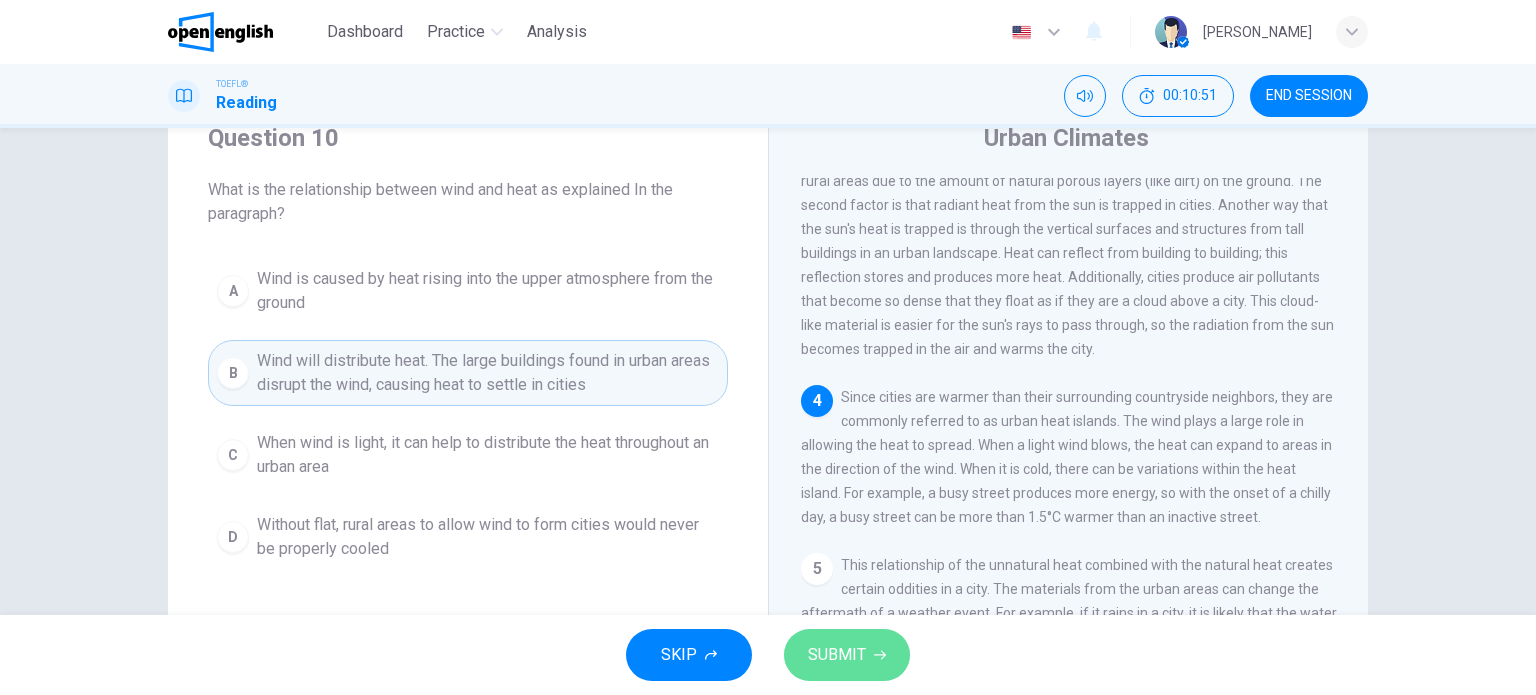 click on "SUBMIT" at bounding box center (837, 655) 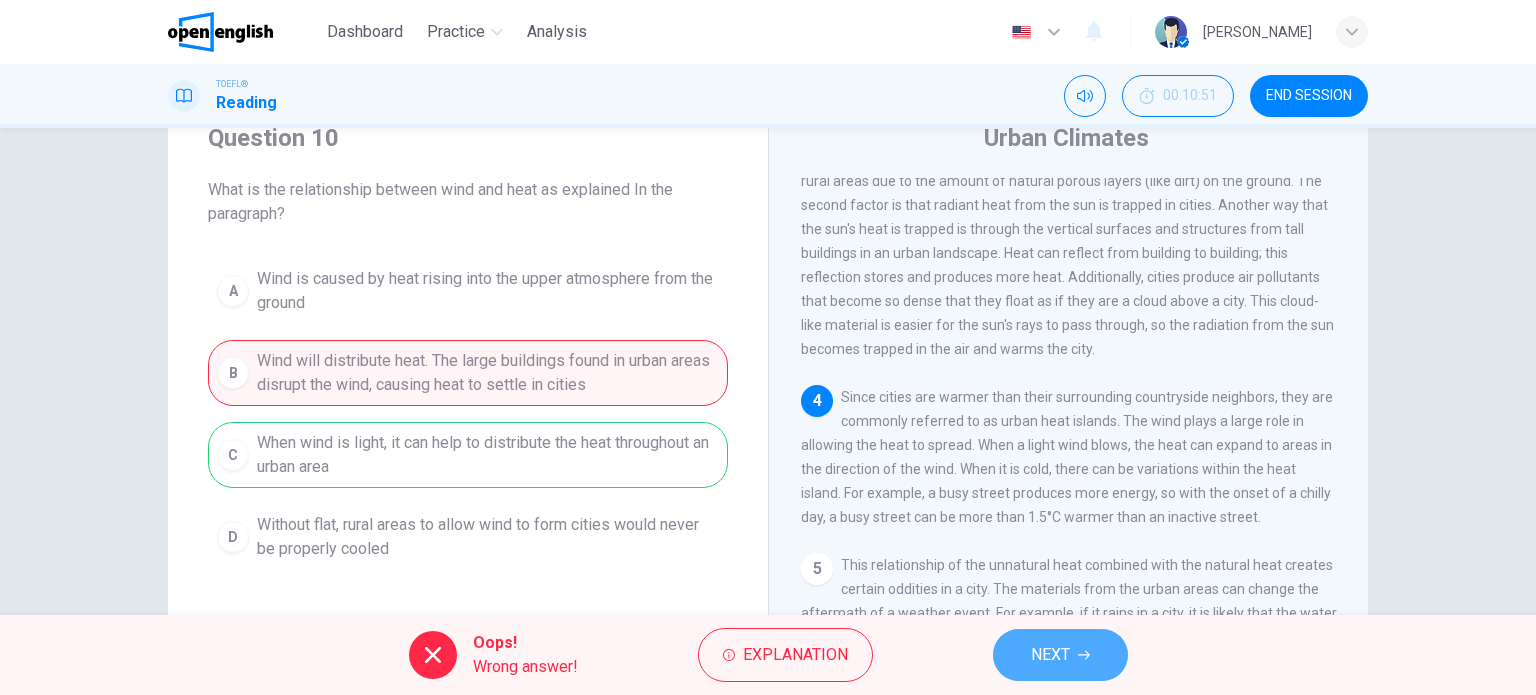 click on "NEXT" at bounding box center [1060, 655] 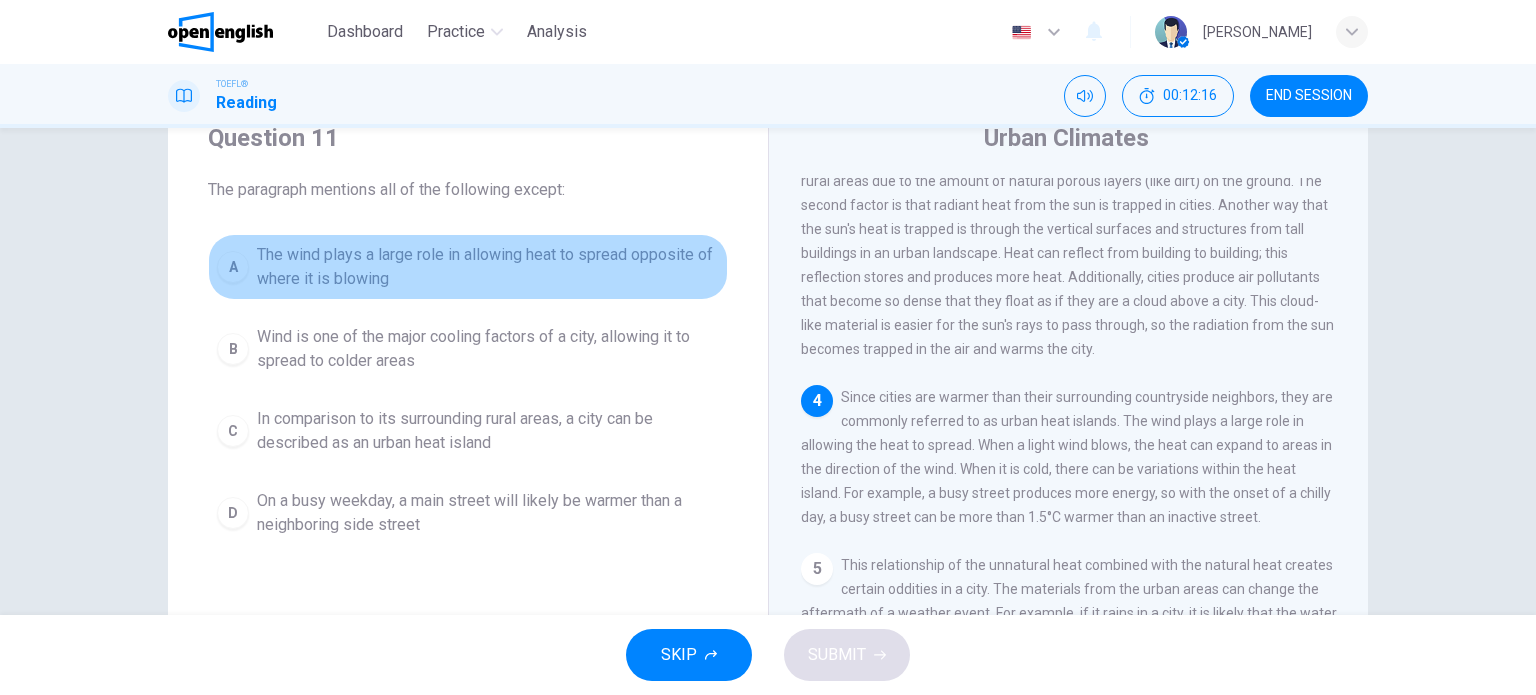 click on "The wind plays a large role in allowing heat to spread opposite of where it is blowing" at bounding box center (488, 267) 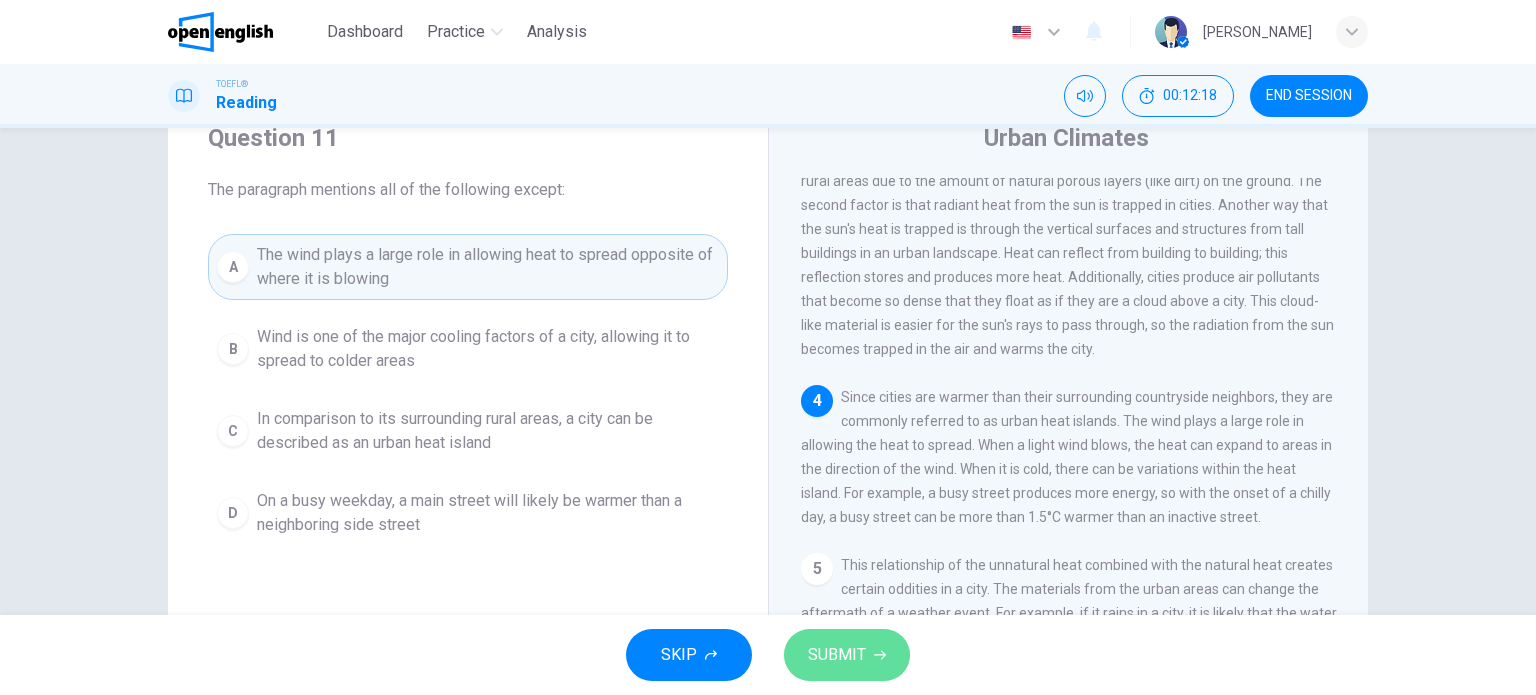 click on "SUBMIT" at bounding box center [837, 655] 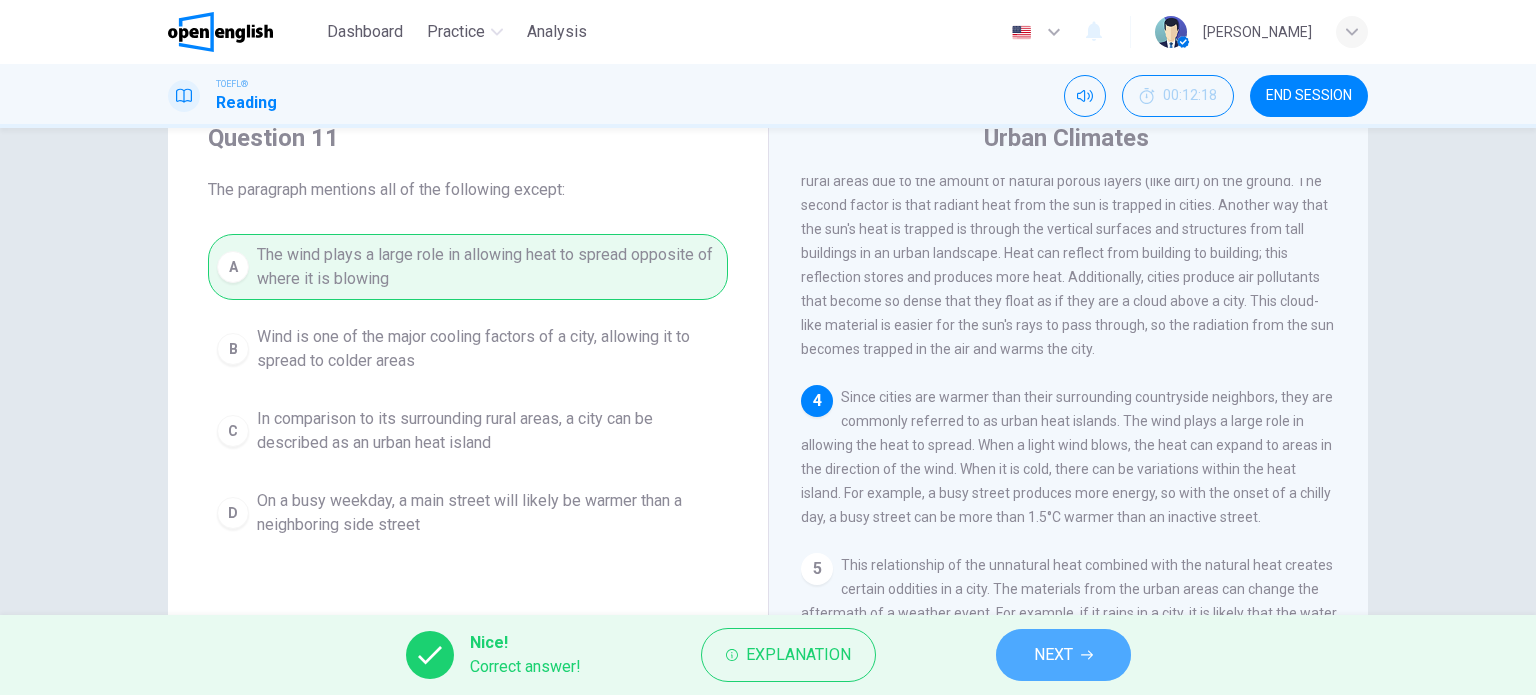 click on "NEXT" at bounding box center (1053, 655) 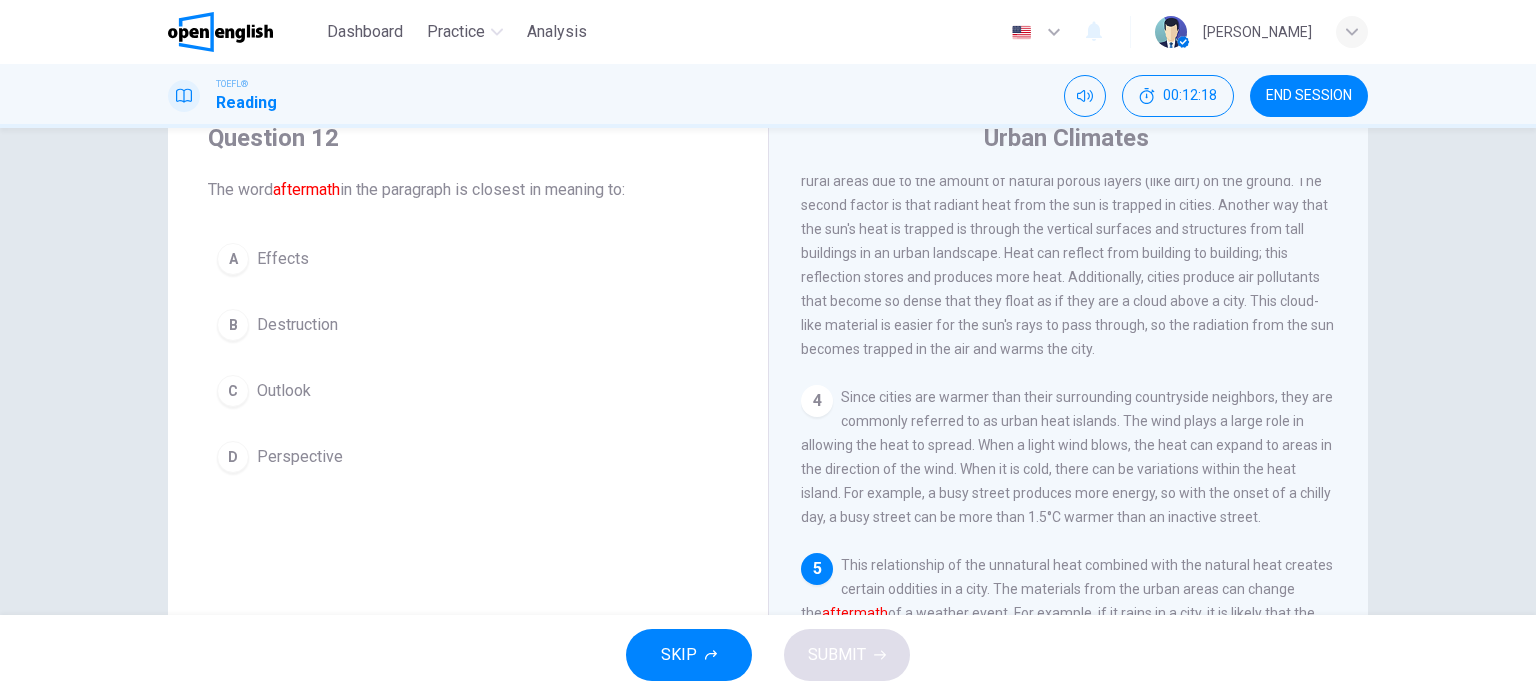 scroll, scrollTop: 512, scrollLeft: 0, axis: vertical 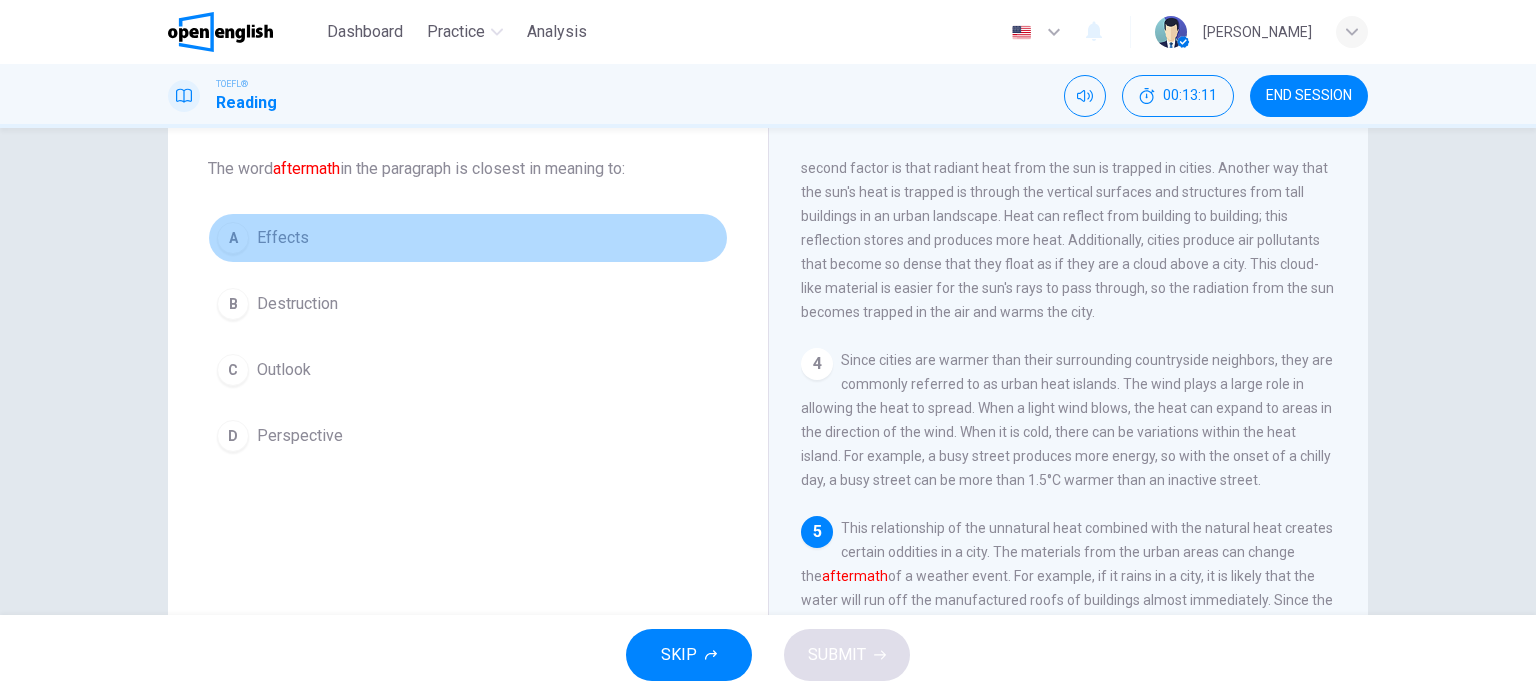 click on "A" at bounding box center (233, 238) 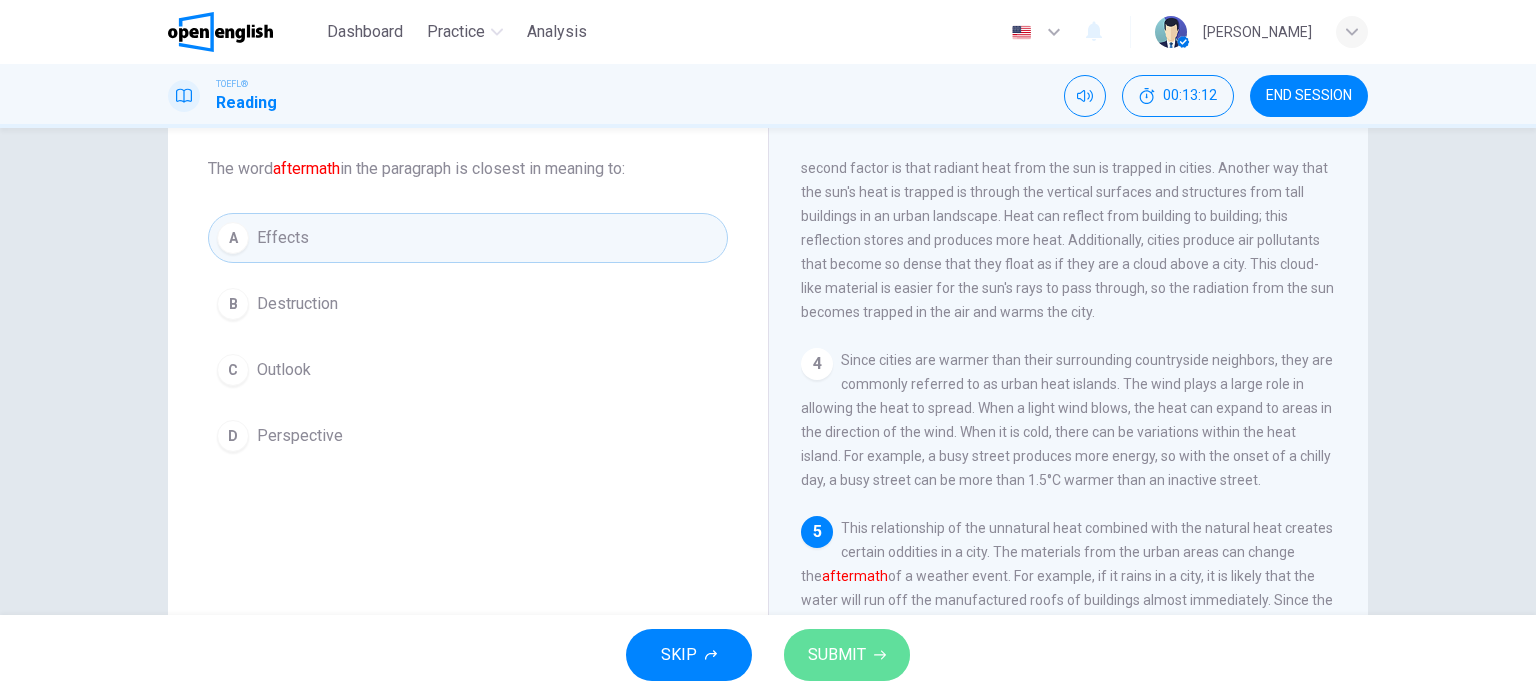 click on "SUBMIT" at bounding box center [837, 655] 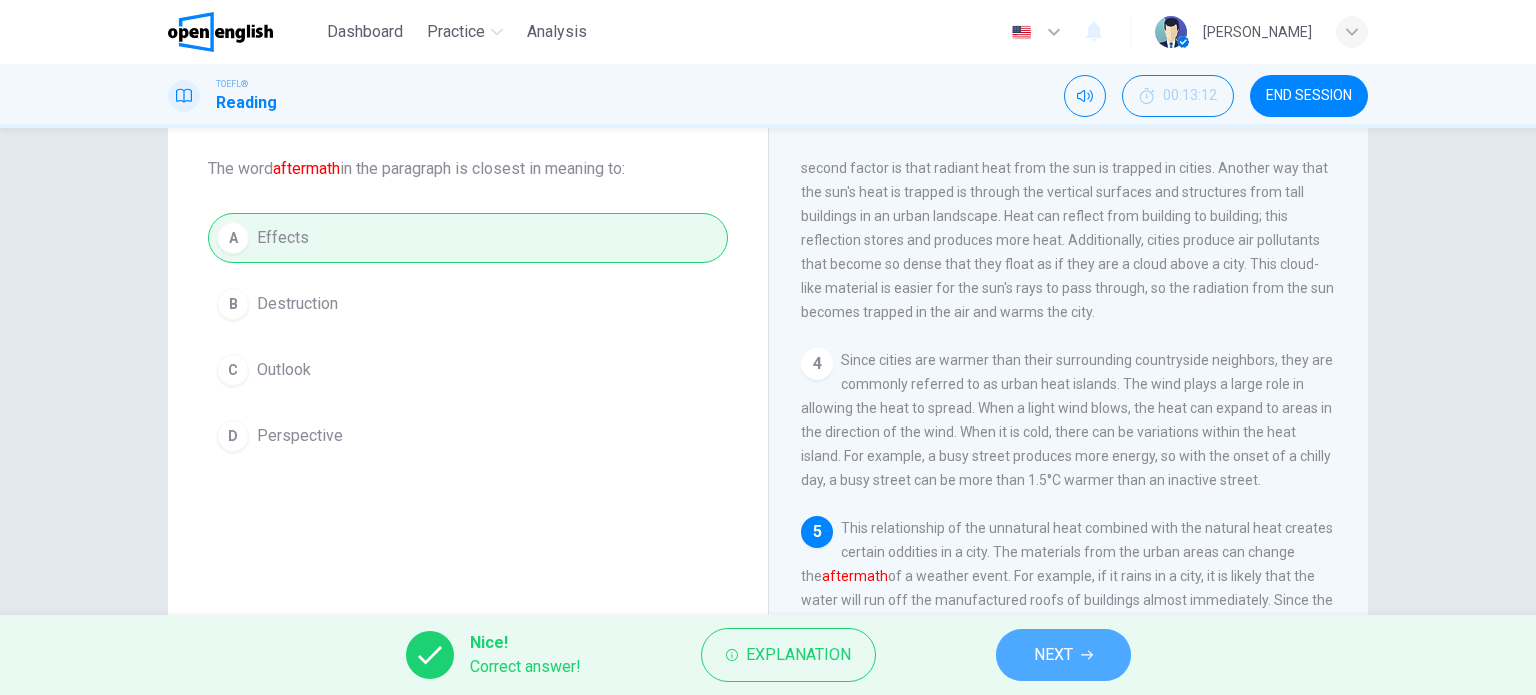 click on "NEXT" at bounding box center [1063, 655] 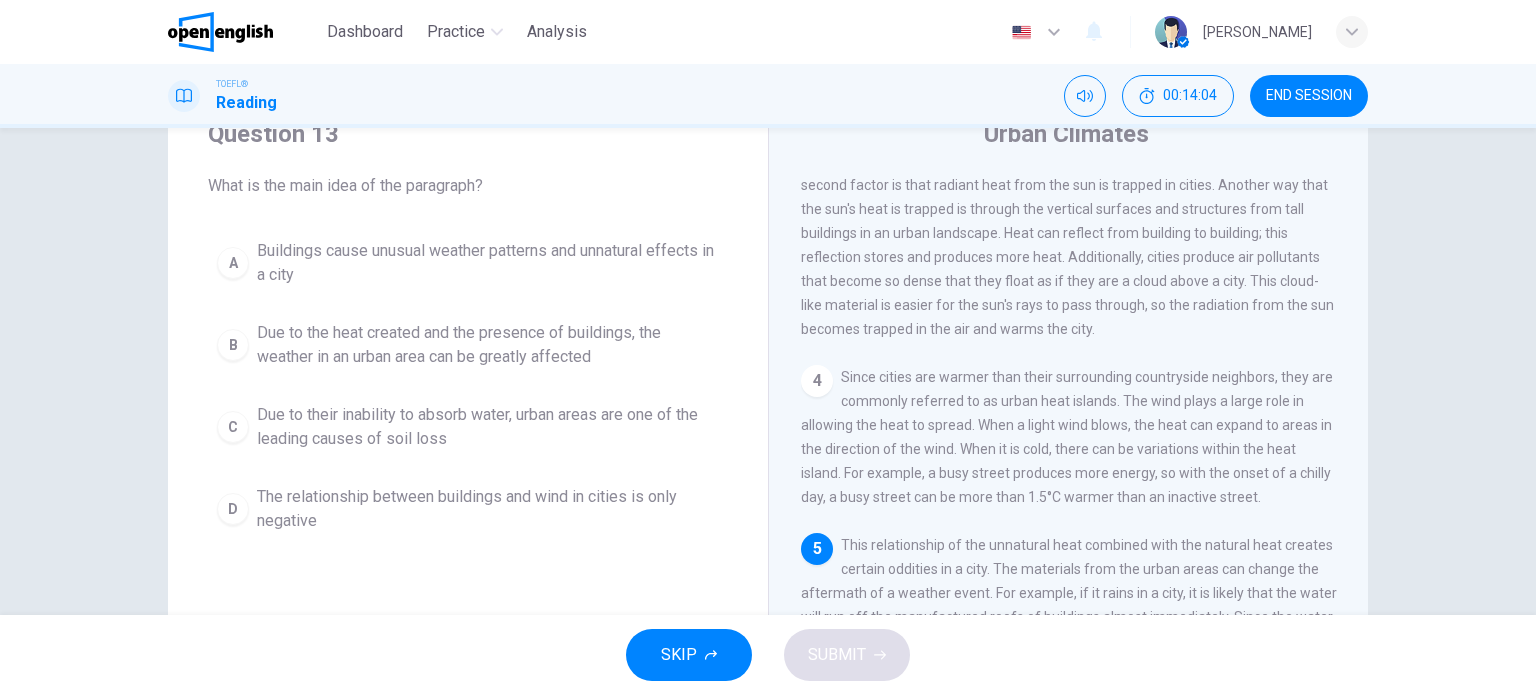 scroll, scrollTop: 78, scrollLeft: 0, axis: vertical 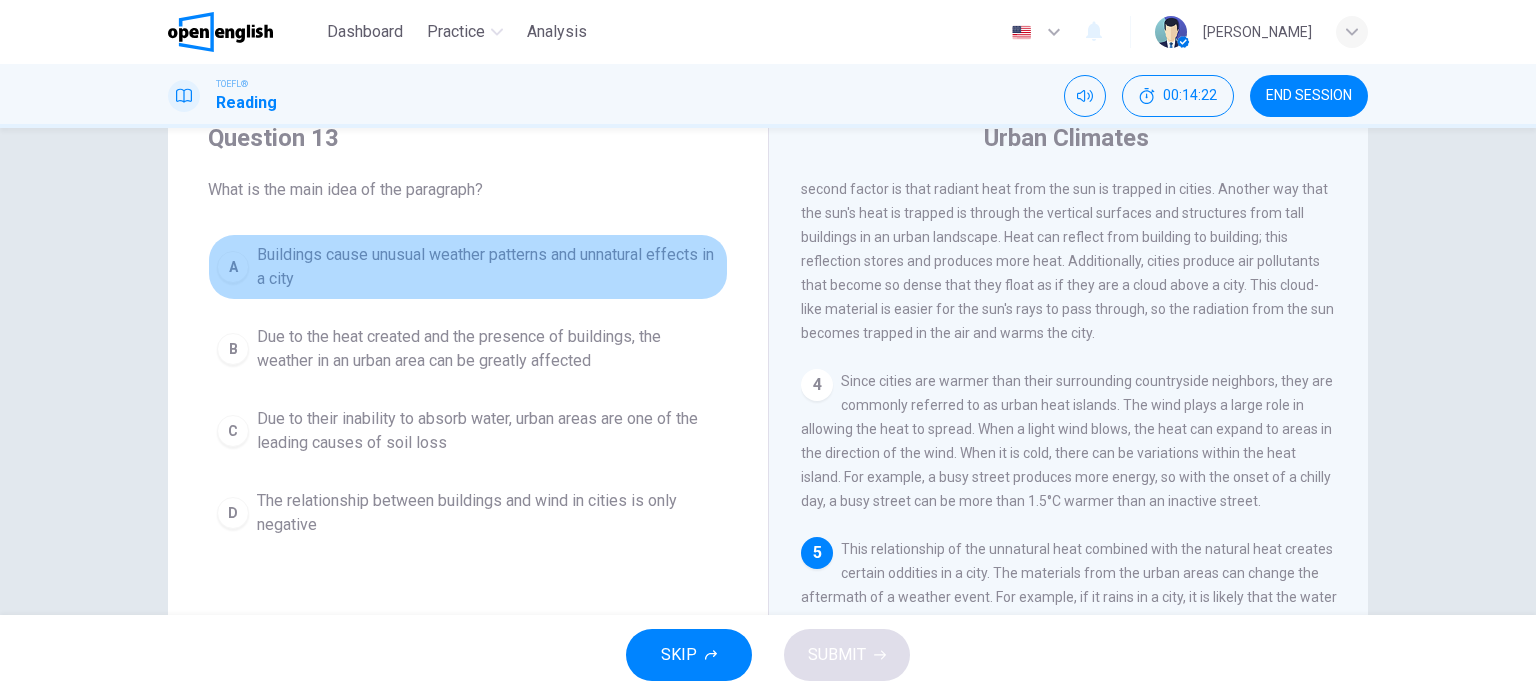click on "A" at bounding box center (233, 267) 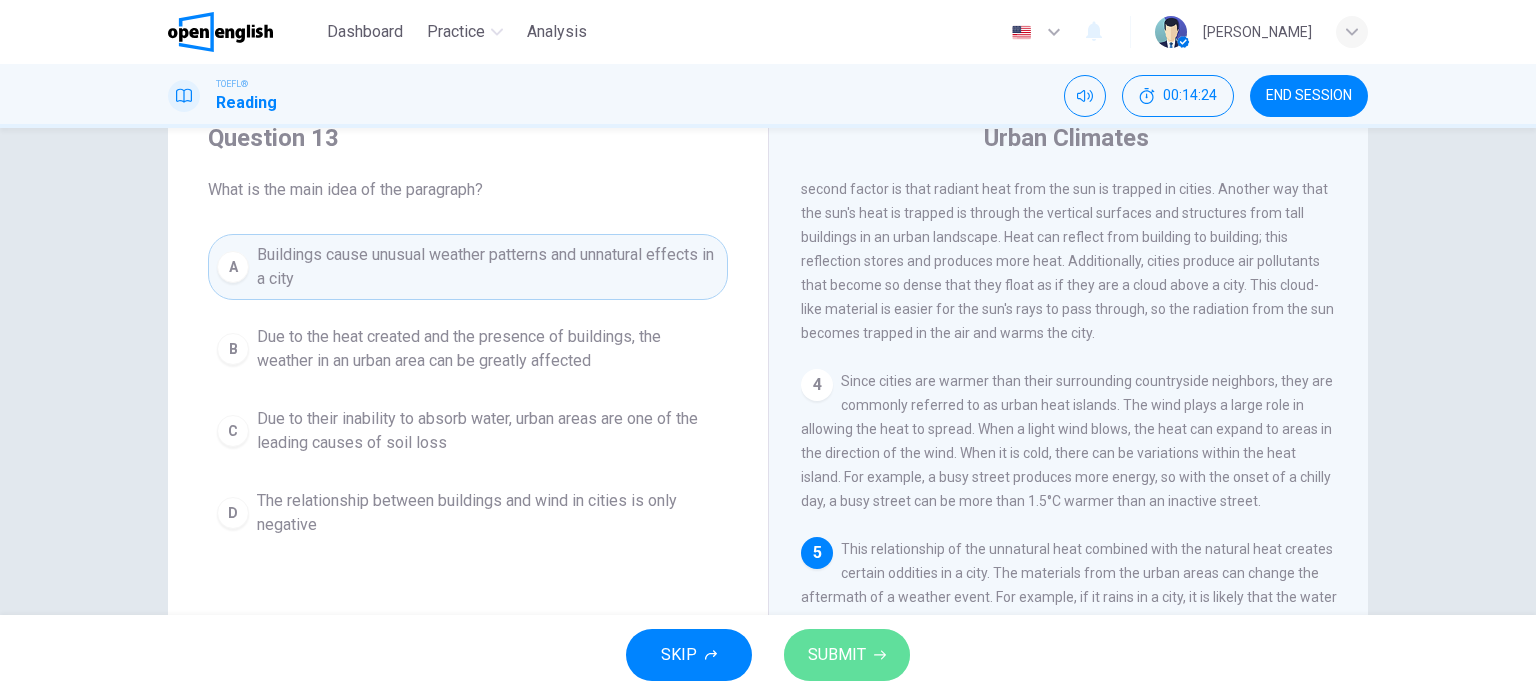 click on "SUBMIT" at bounding box center (847, 655) 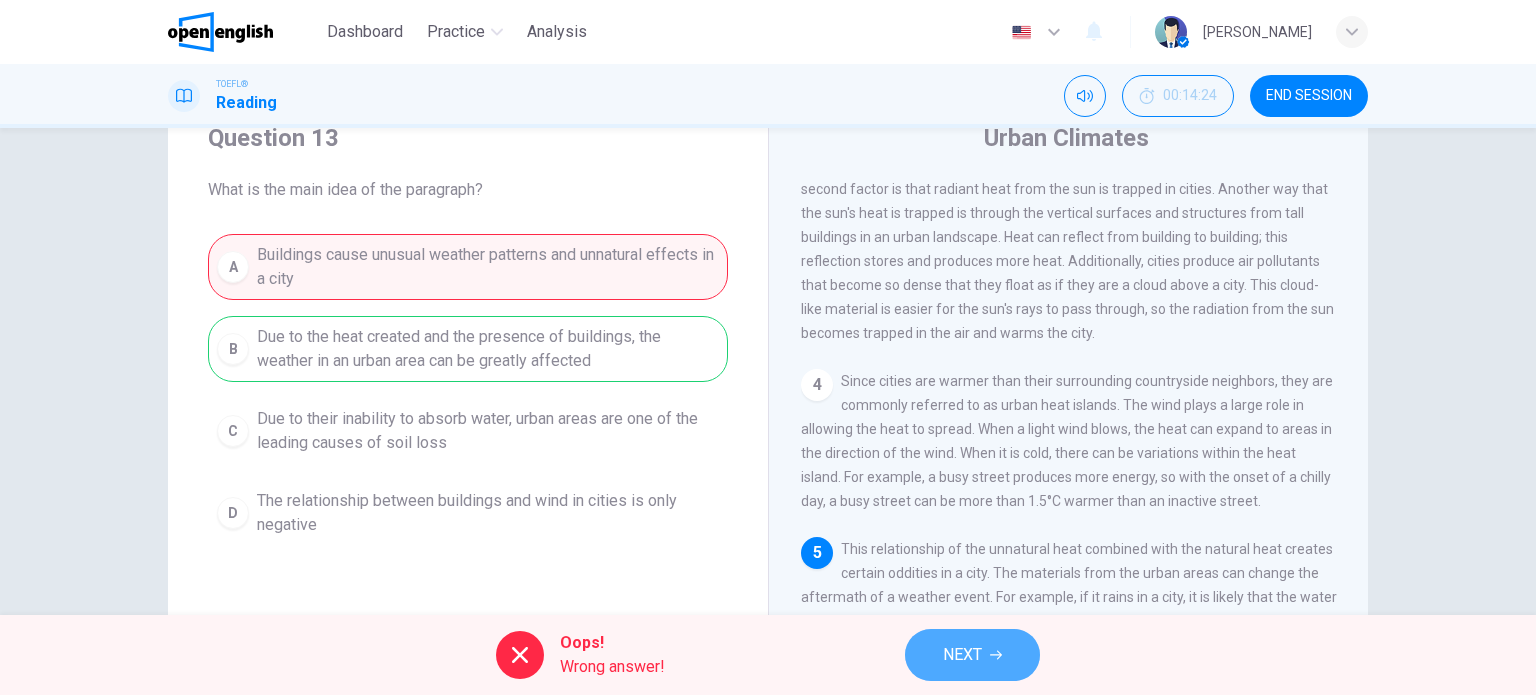 click on "NEXT" at bounding box center [962, 655] 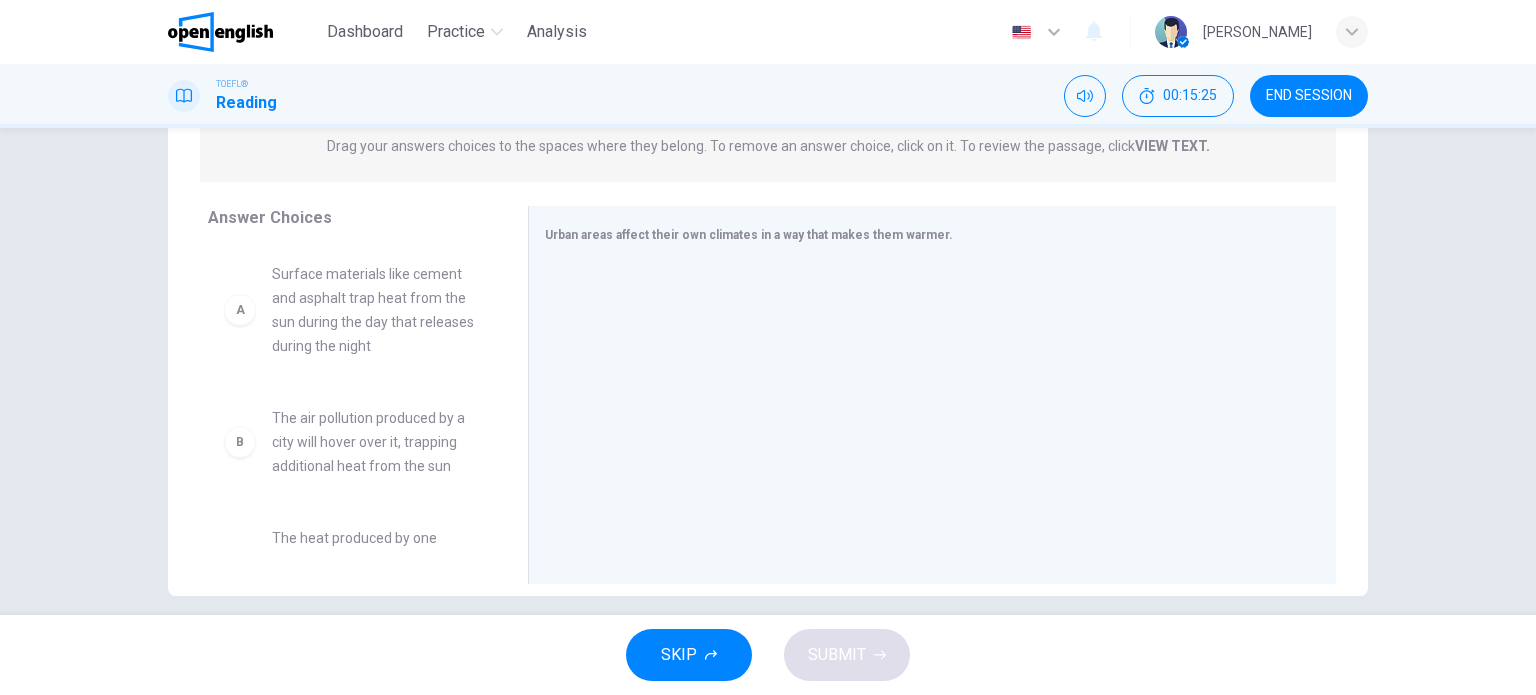 scroll, scrollTop: 288, scrollLeft: 0, axis: vertical 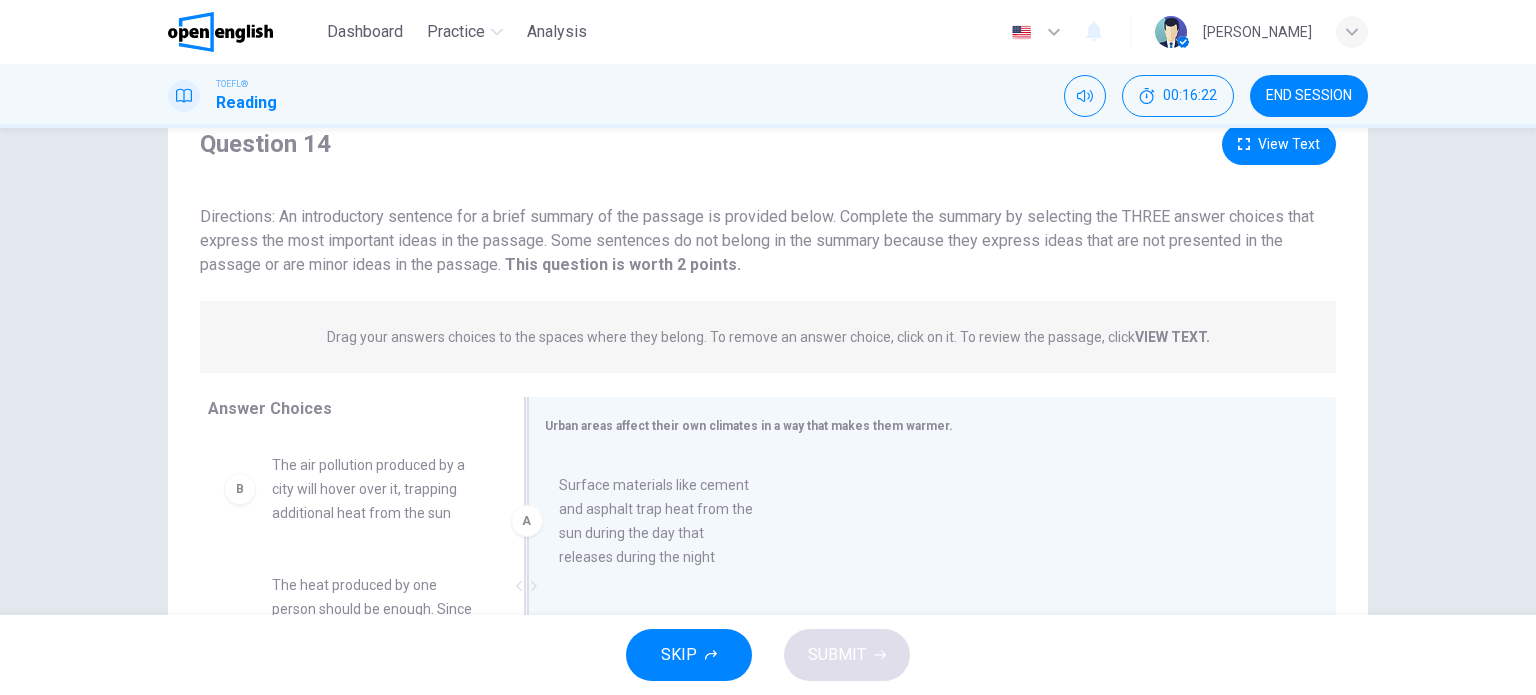 drag, startPoint x: 352, startPoint y: 512, endPoint x: 709, endPoint y: 526, distance: 357.2744 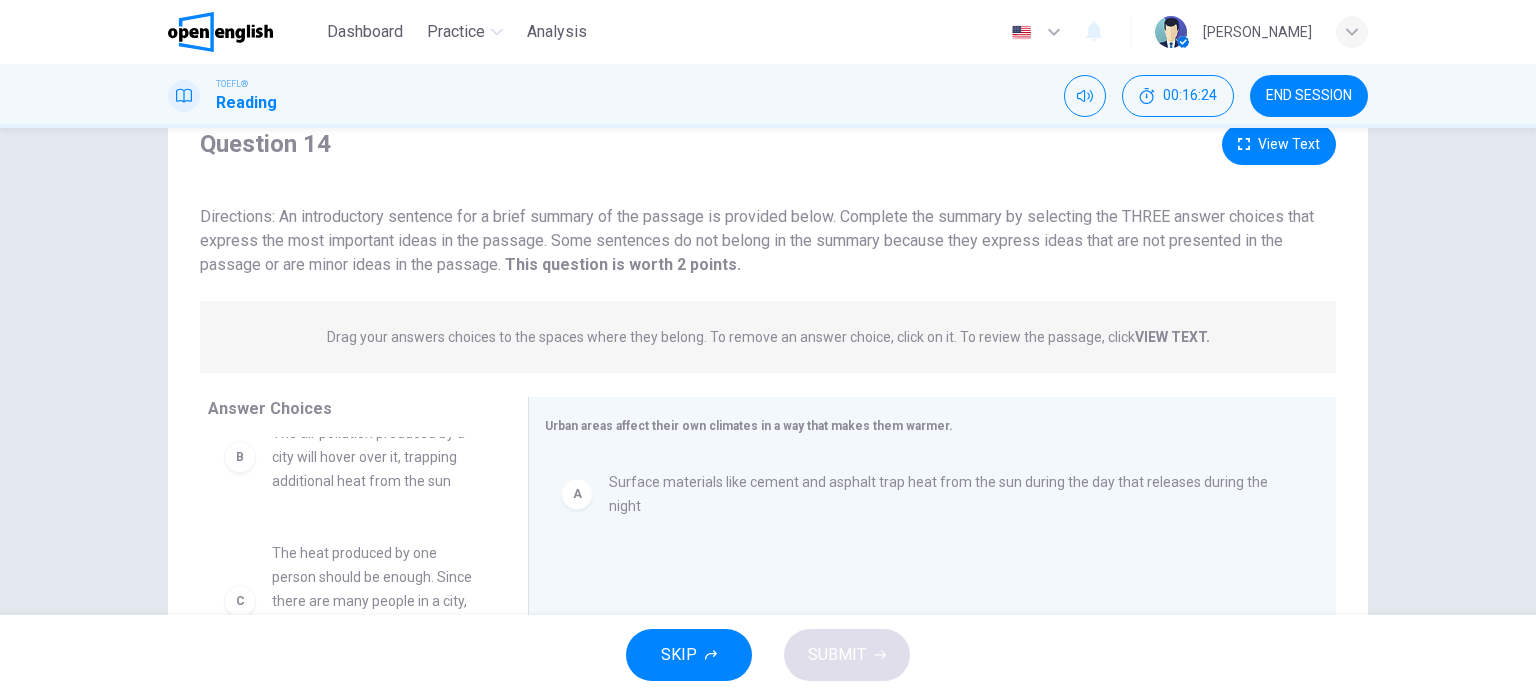 scroll, scrollTop: 35, scrollLeft: 0, axis: vertical 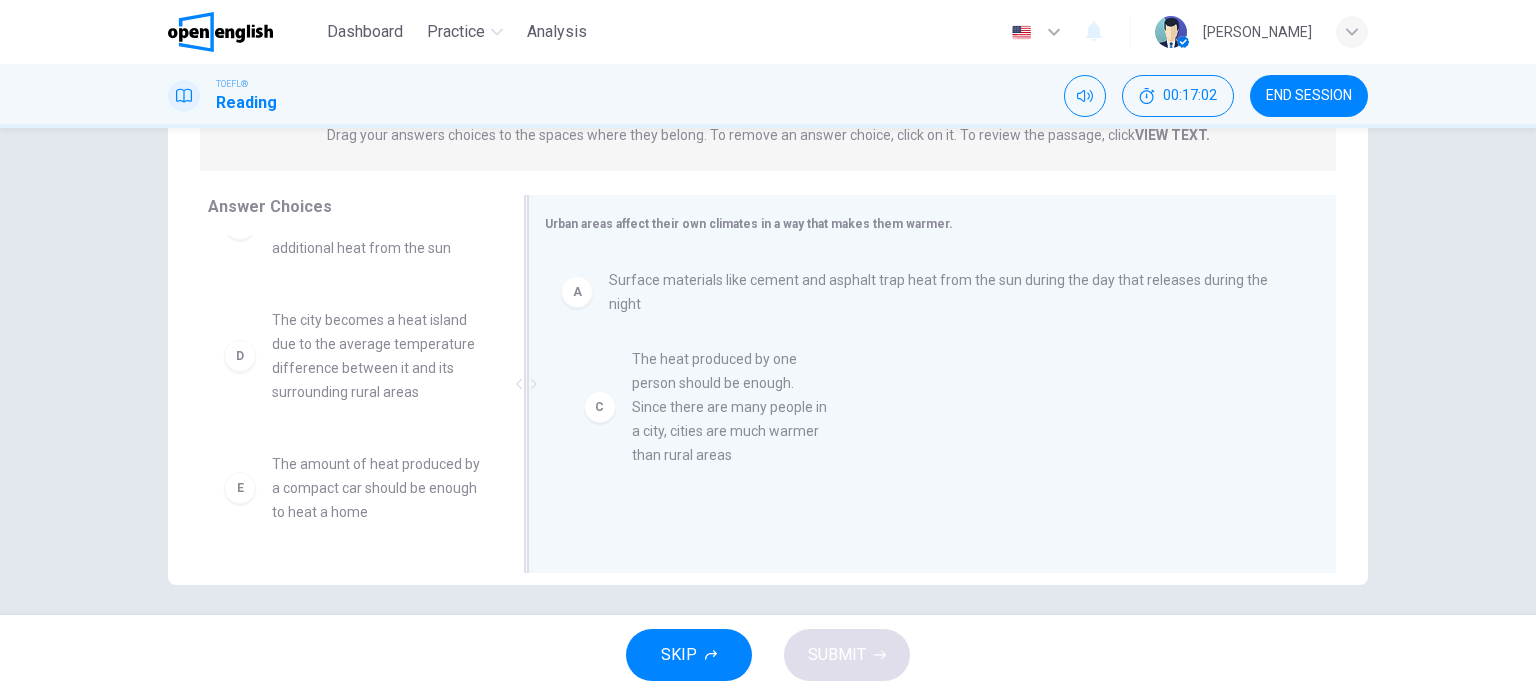 drag, startPoint x: 320, startPoint y: 400, endPoint x: 698, endPoint y: 439, distance: 380.0066 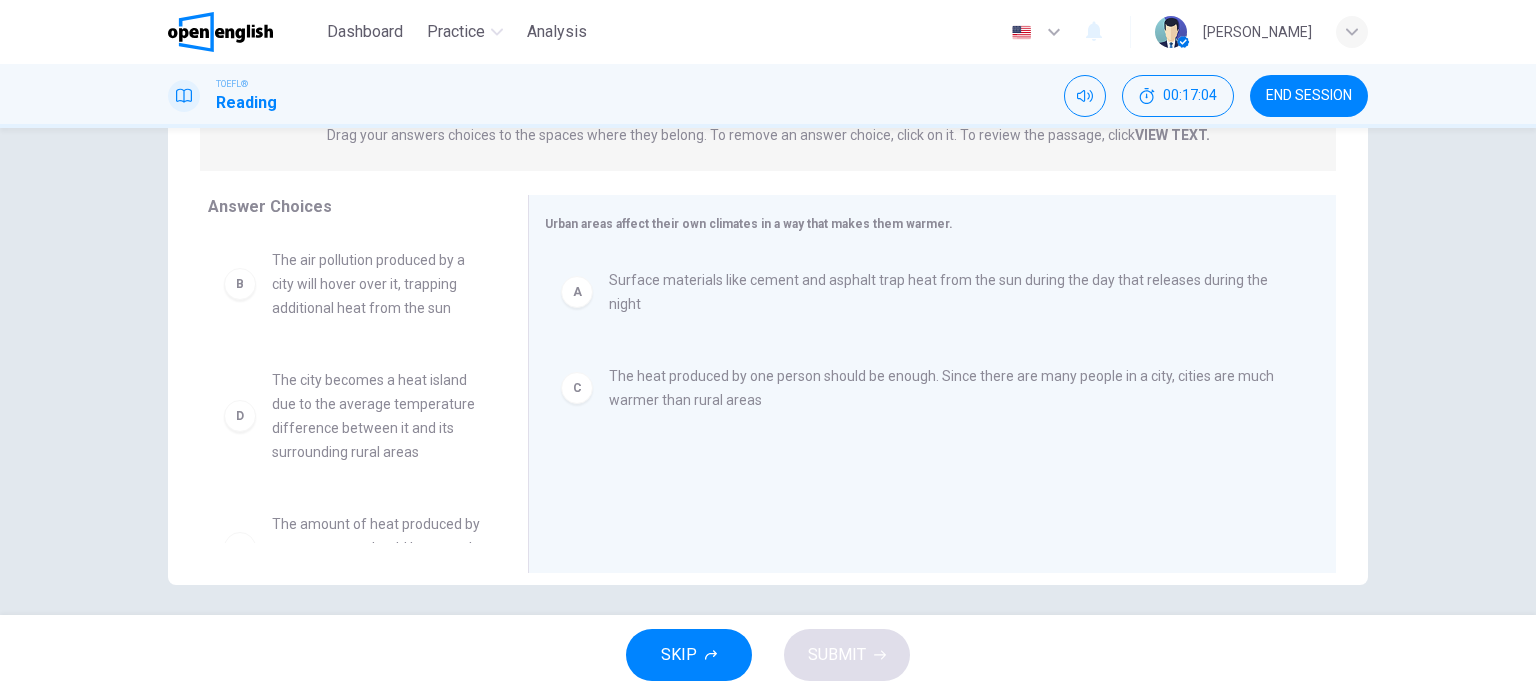 scroll, scrollTop: 0, scrollLeft: 0, axis: both 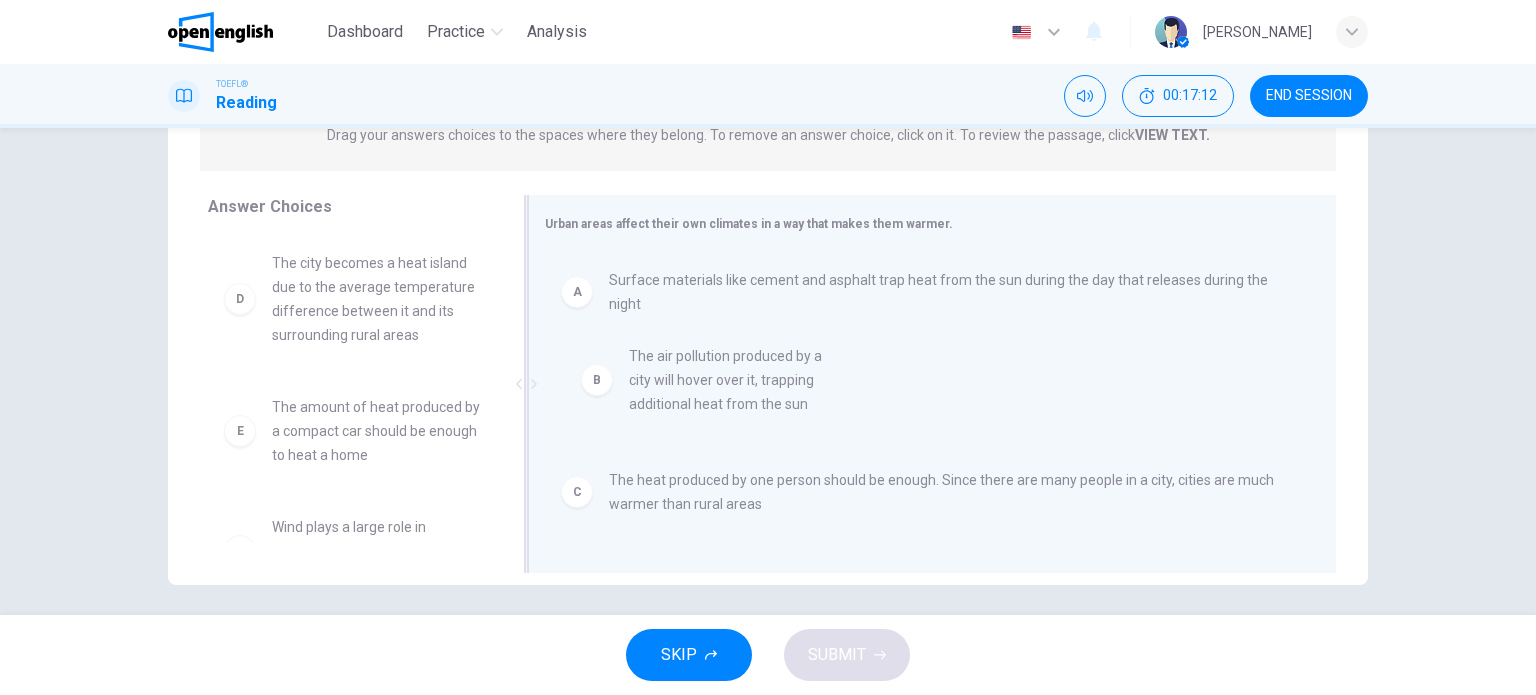 drag, startPoint x: 356, startPoint y: 293, endPoint x: 733, endPoint y: 387, distance: 388.54214 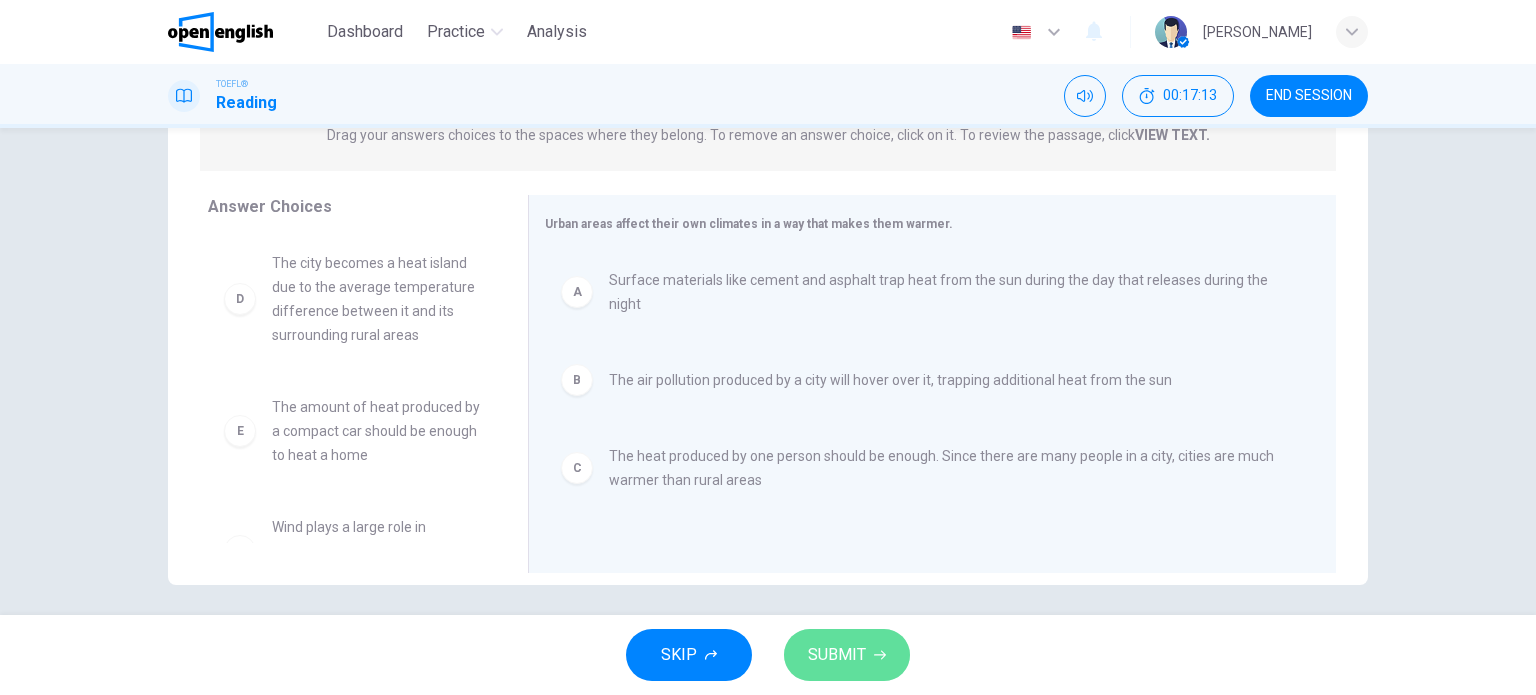 click on "SUBMIT" at bounding box center [837, 655] 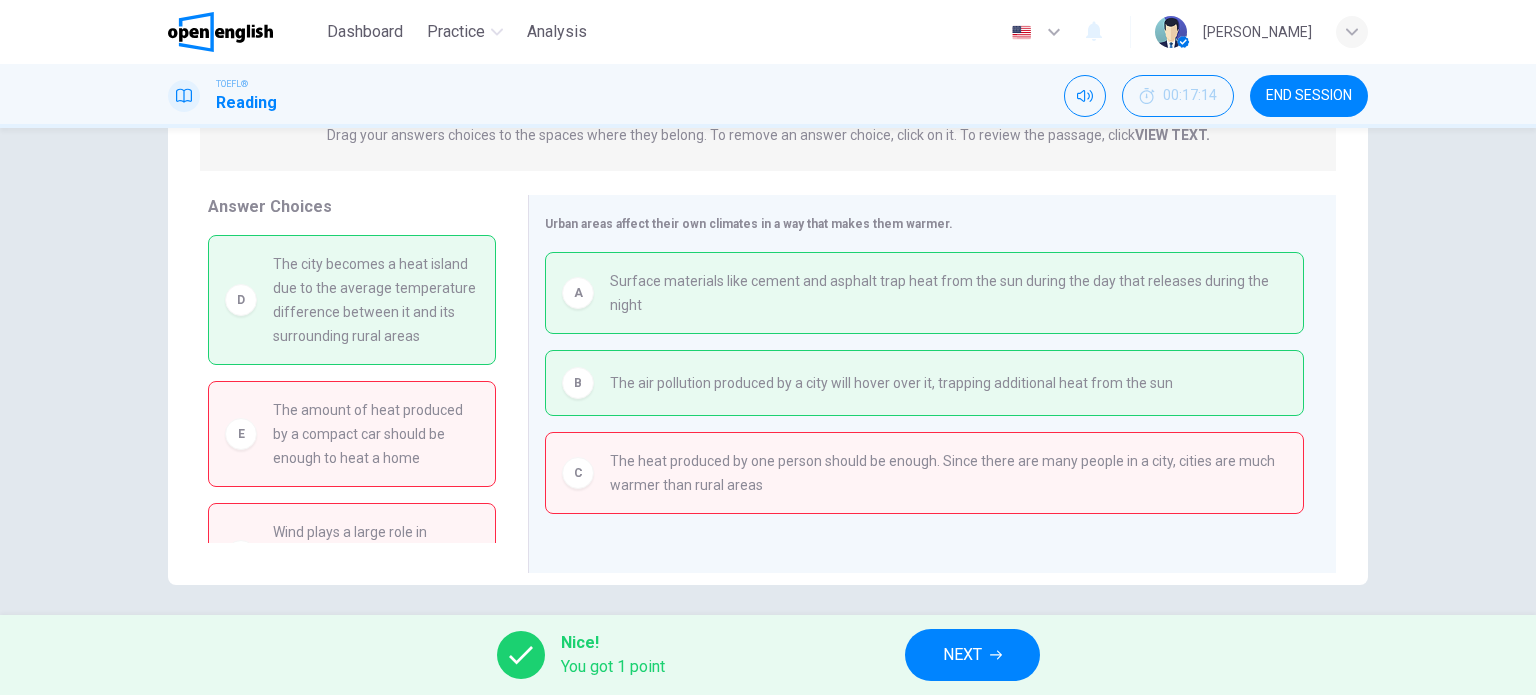 click on "NEXT" at bounding box center [962, 655] 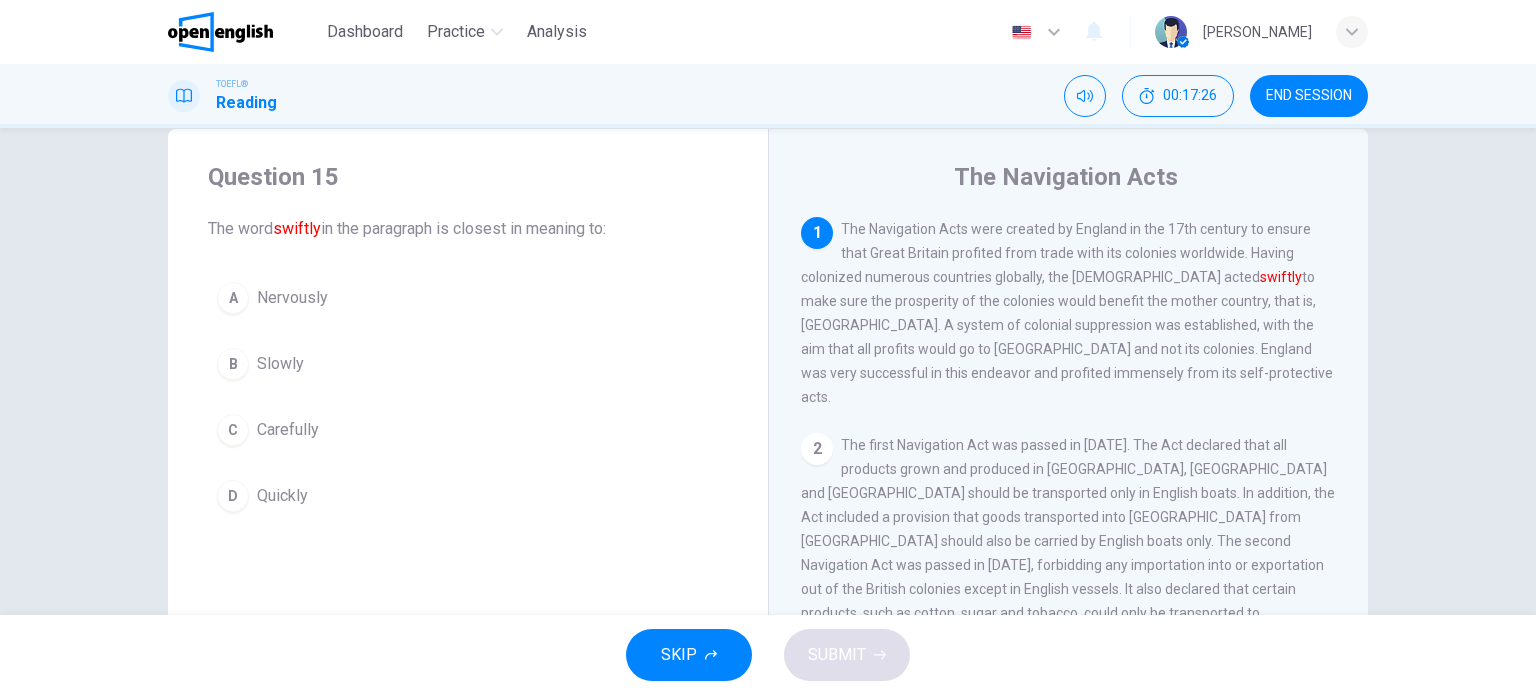scroll, scrollTop: 28, scrollLeft: 0, axis: vertical 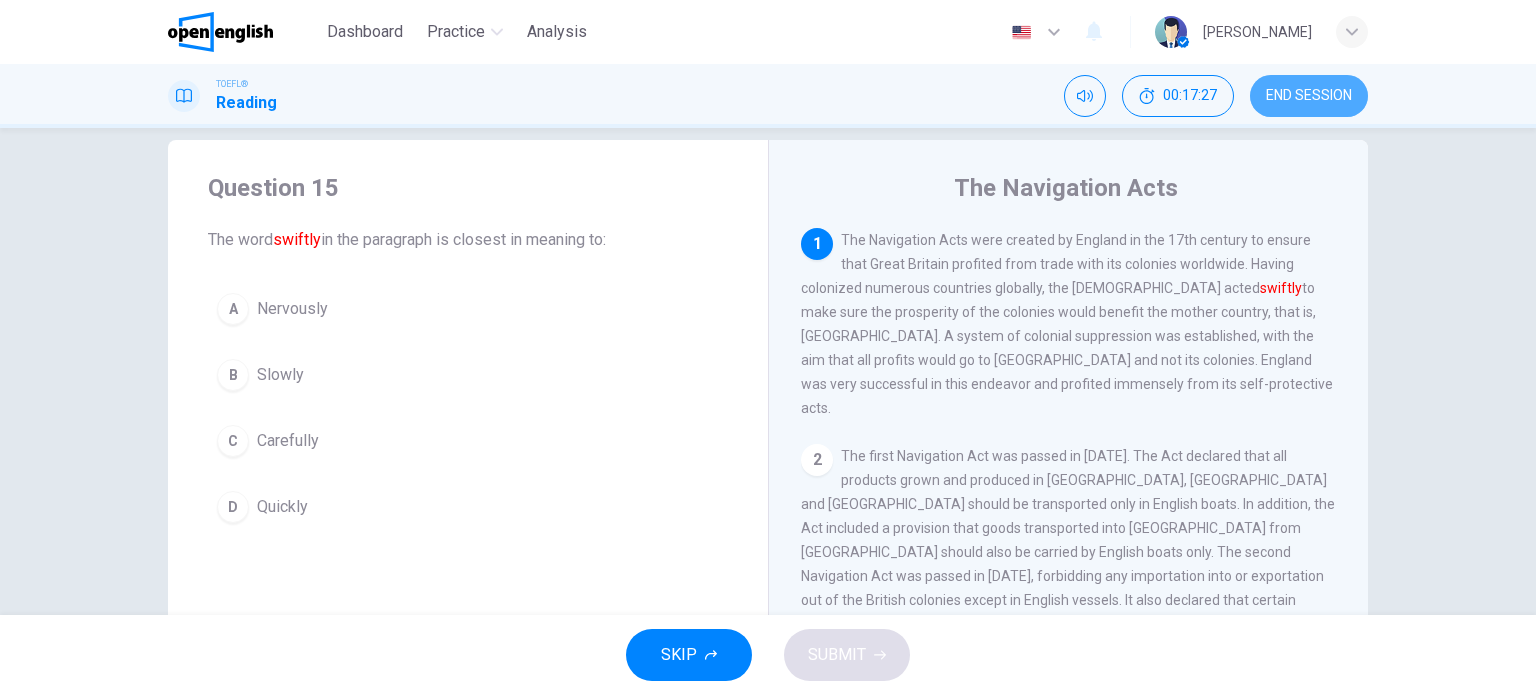 click on "END SESSION" at bounding box center [1309, 96] 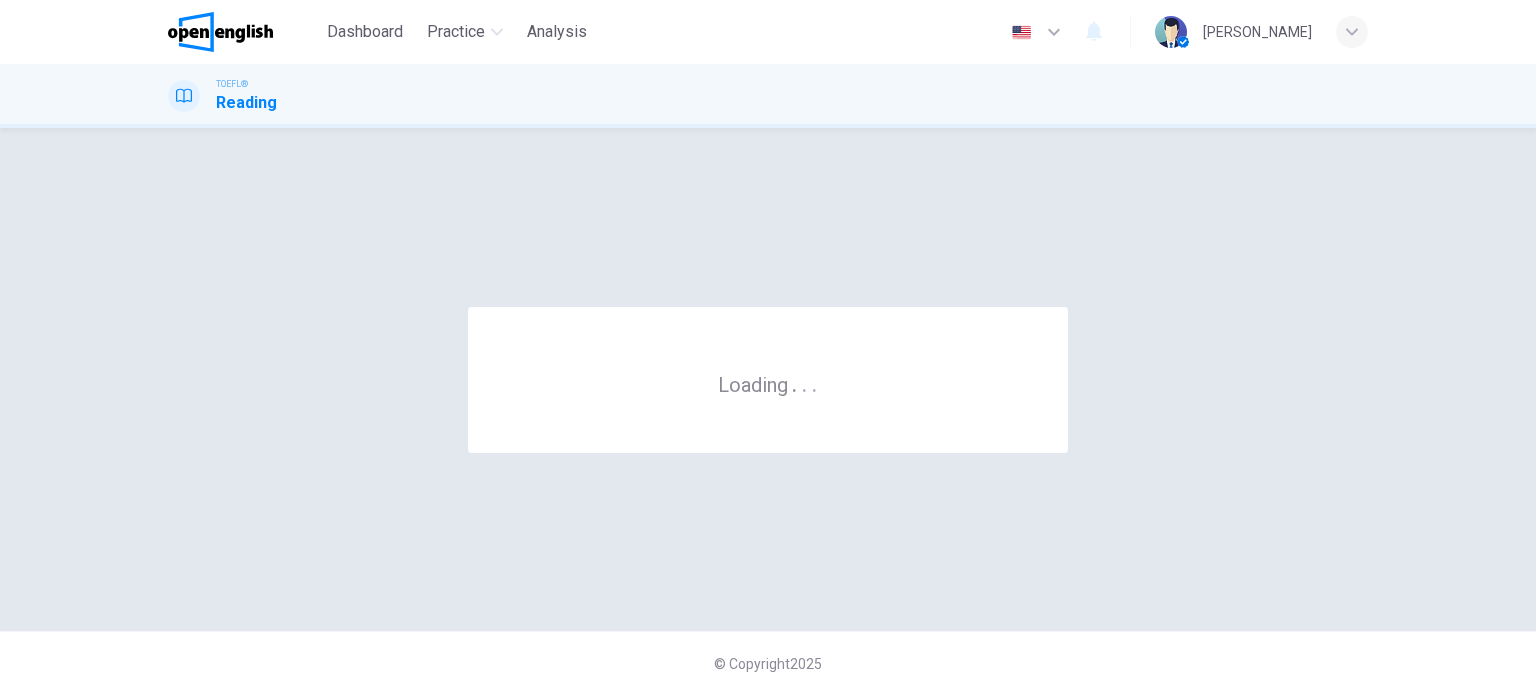 scroll, scrollTop: 0, scrollLeft: 0, axis: both 